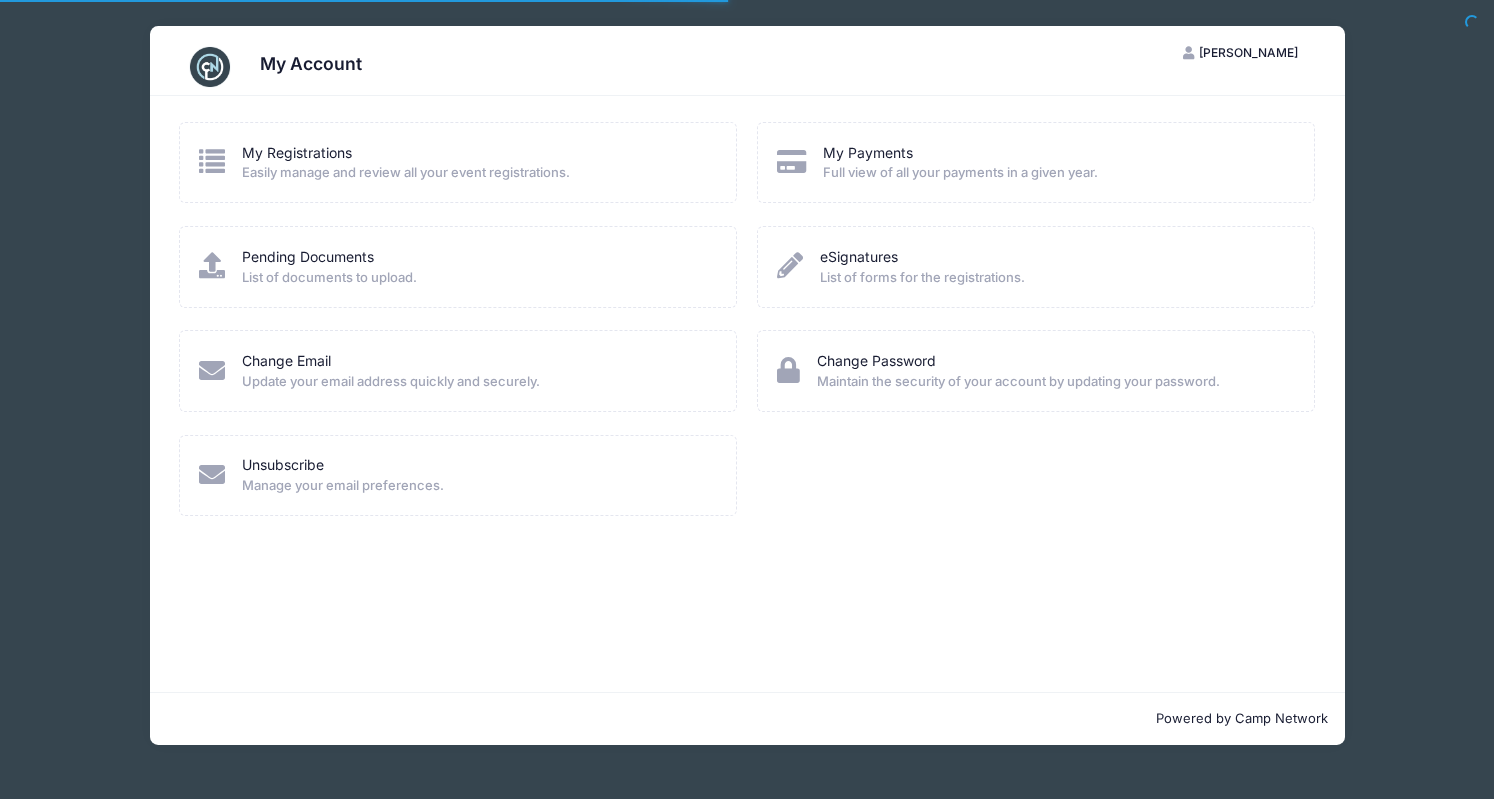 scroll, scrollTop: 0, scrollLeft: 0, axis: both 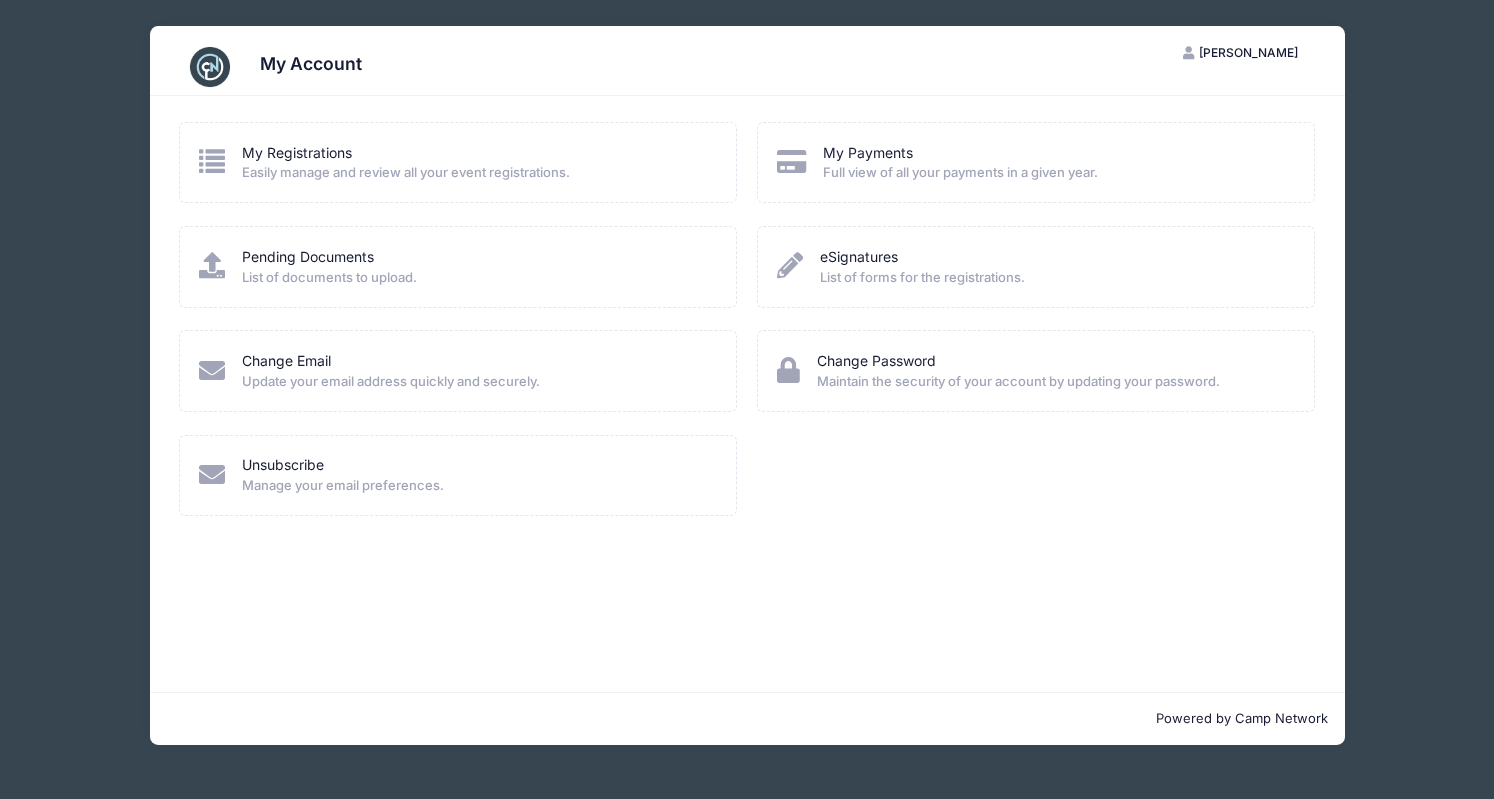 click on "Easily manage and review all your event registrations." at bounding box center [406, 173] 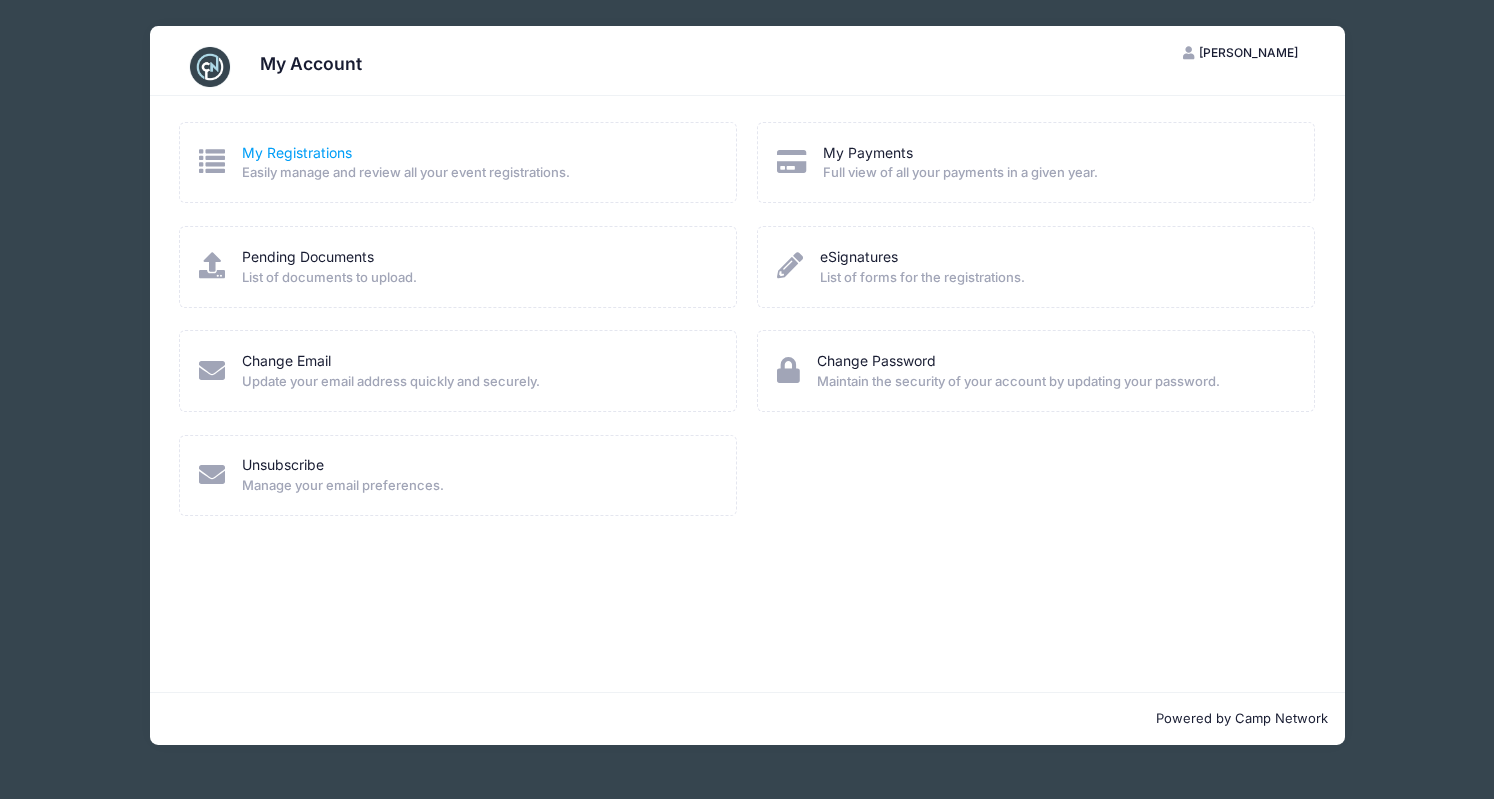 click on "My Registrations" at bounding box center (297, 152) 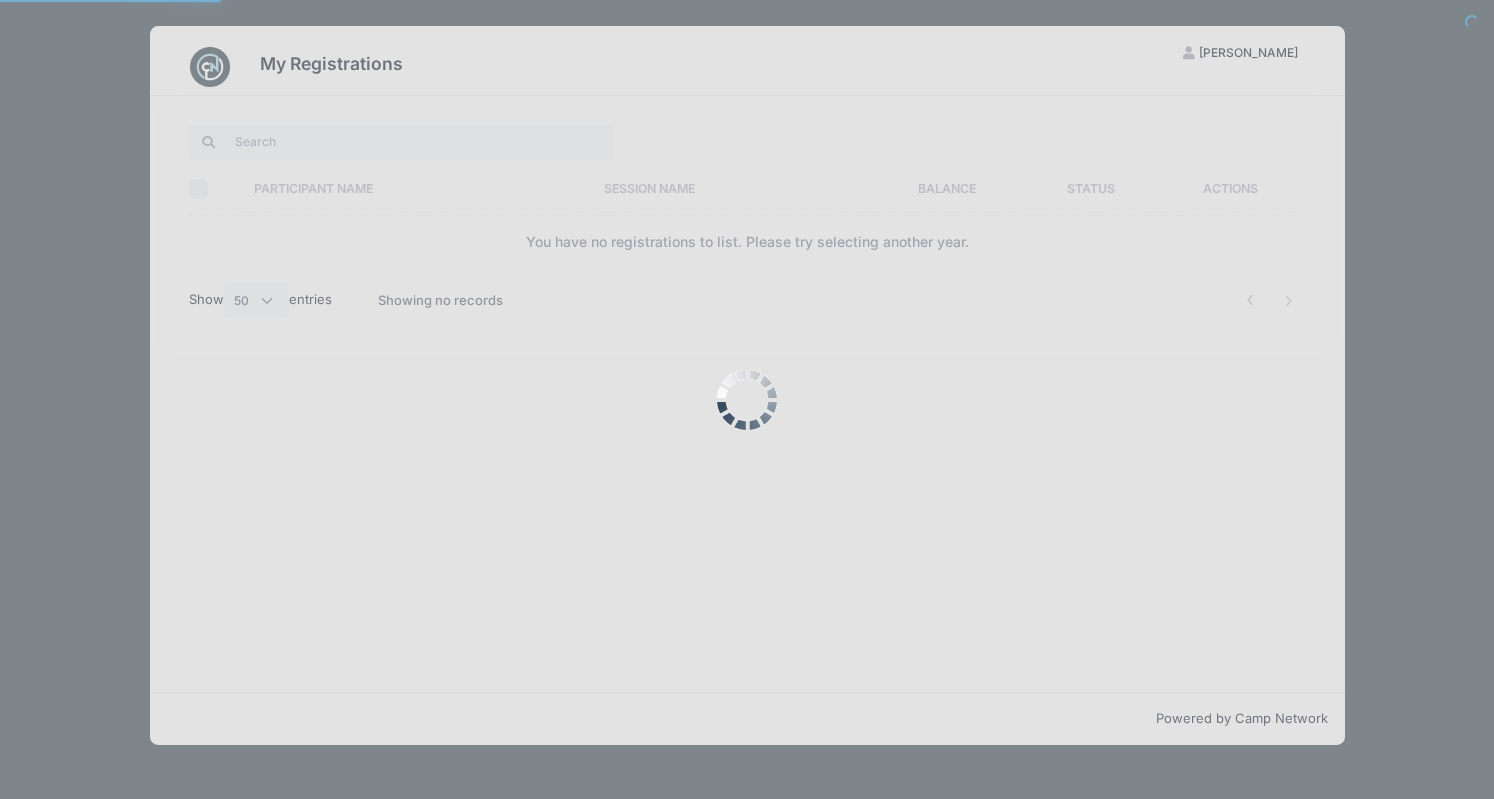 select on "50" 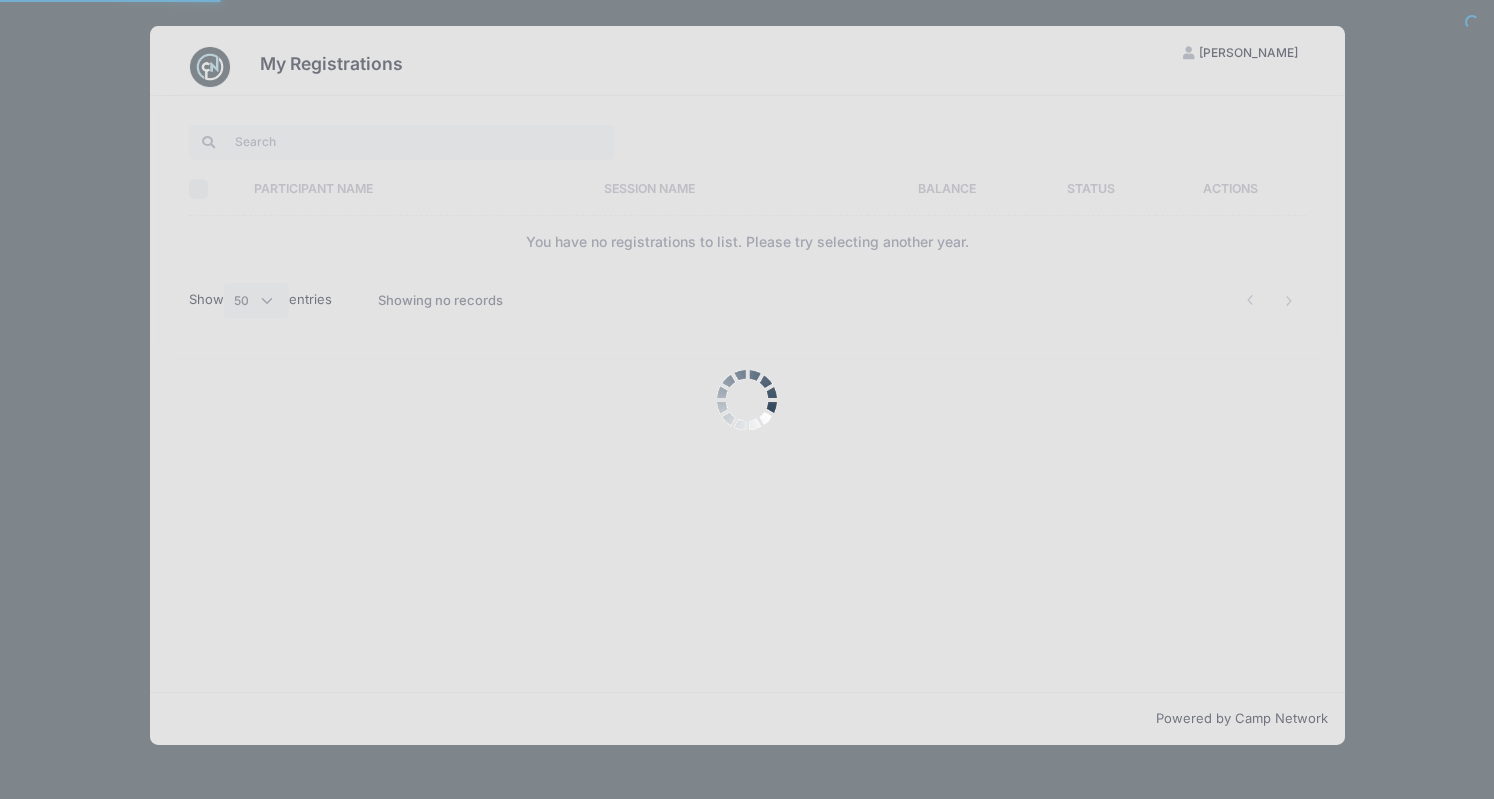 scroll, scrollTop: 0, scrollLeft: 0, axis: both 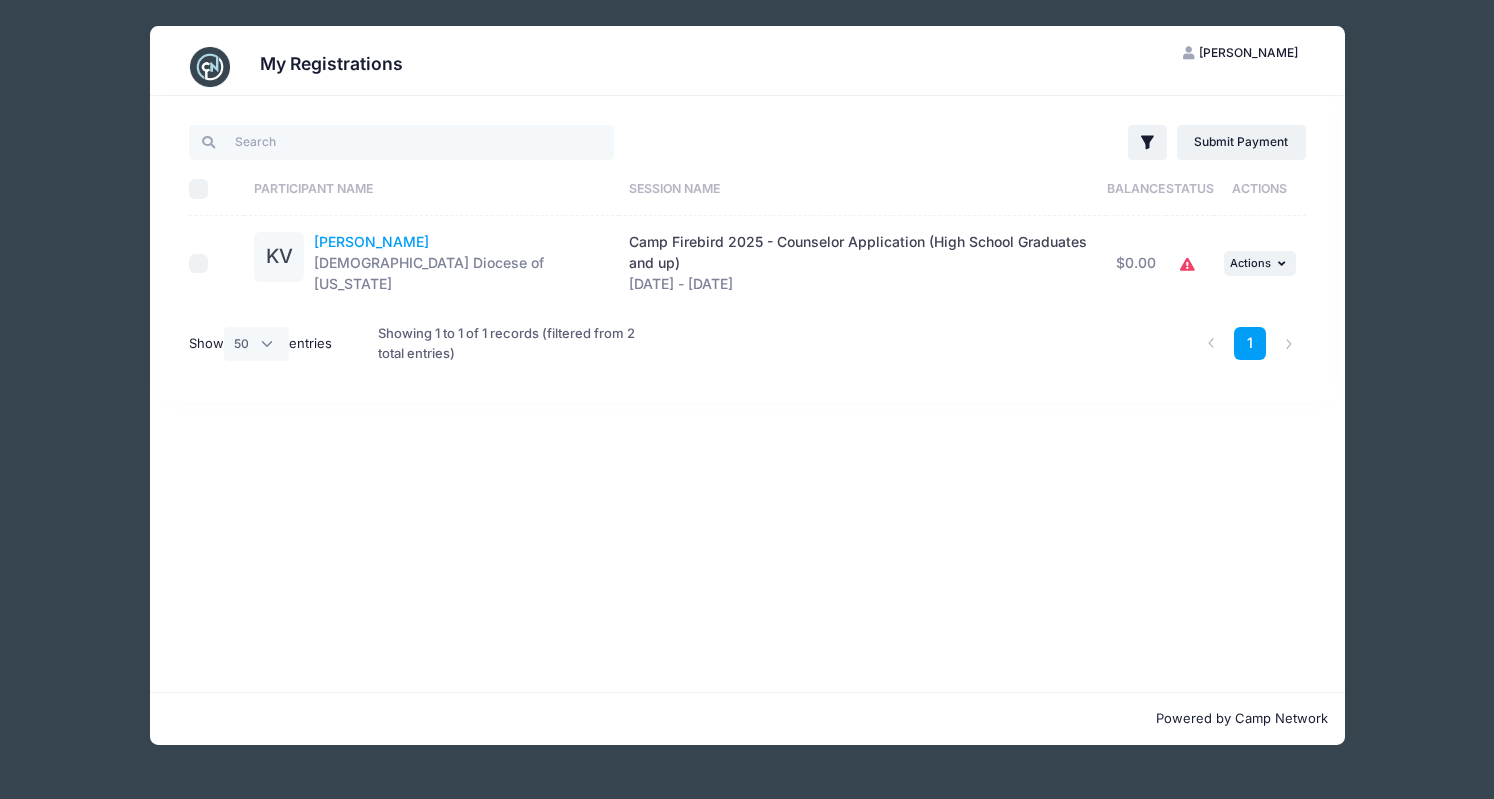 click on "[PERSON_NAME]" at bounding box center (371, 241) 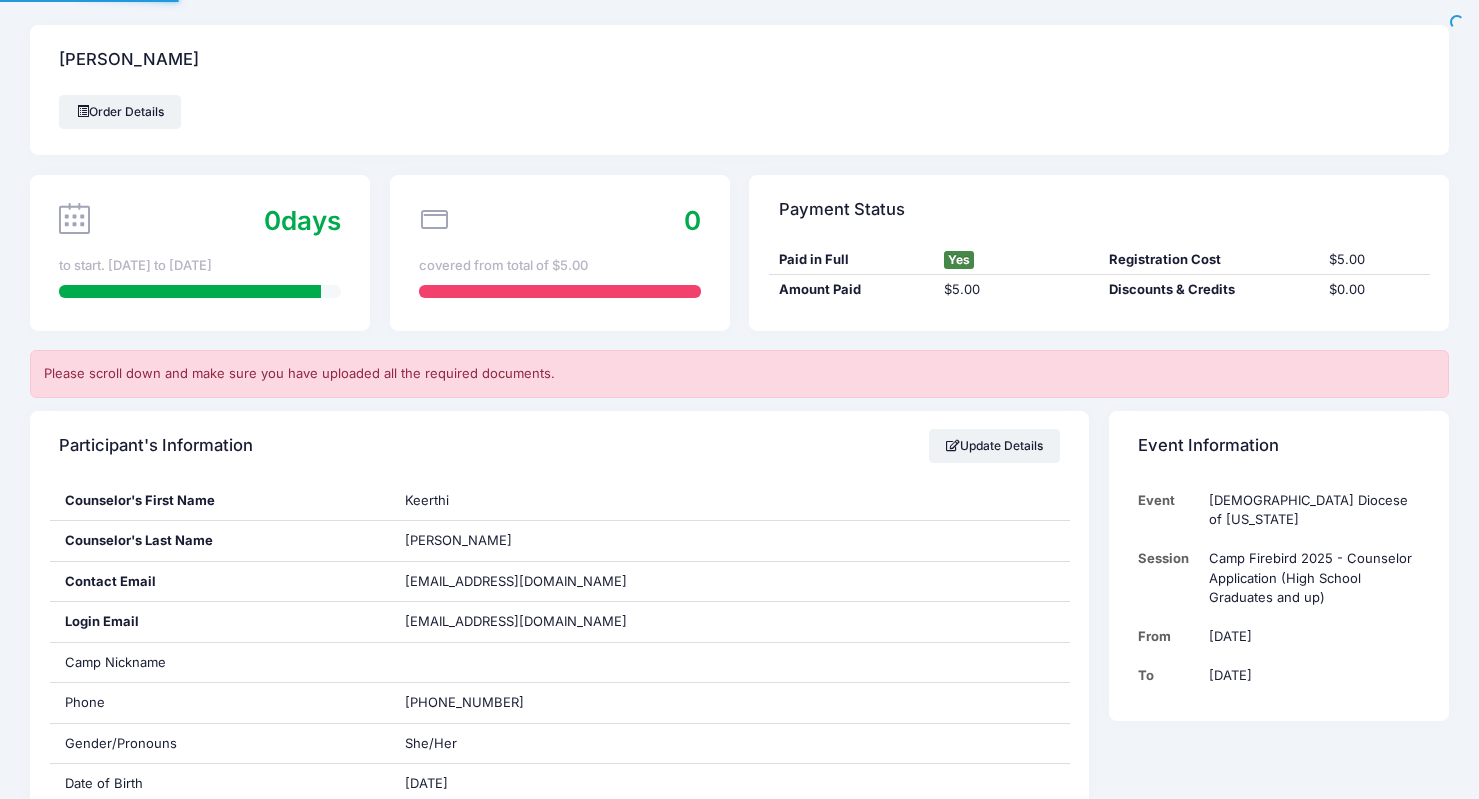 scroll, scrollTop: 0, scrollLeft: 0, axis: both 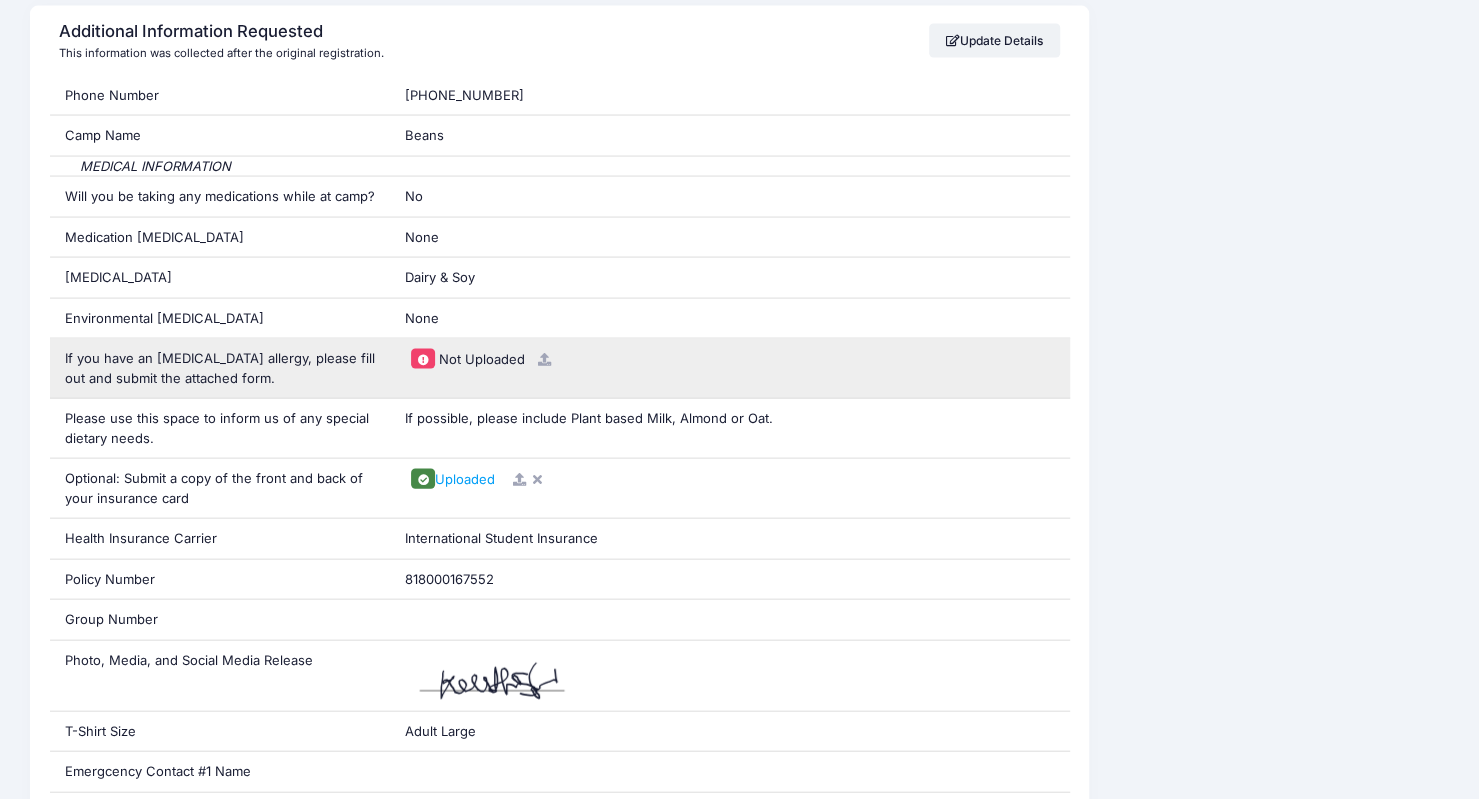 click at bounding box center (544, 359) 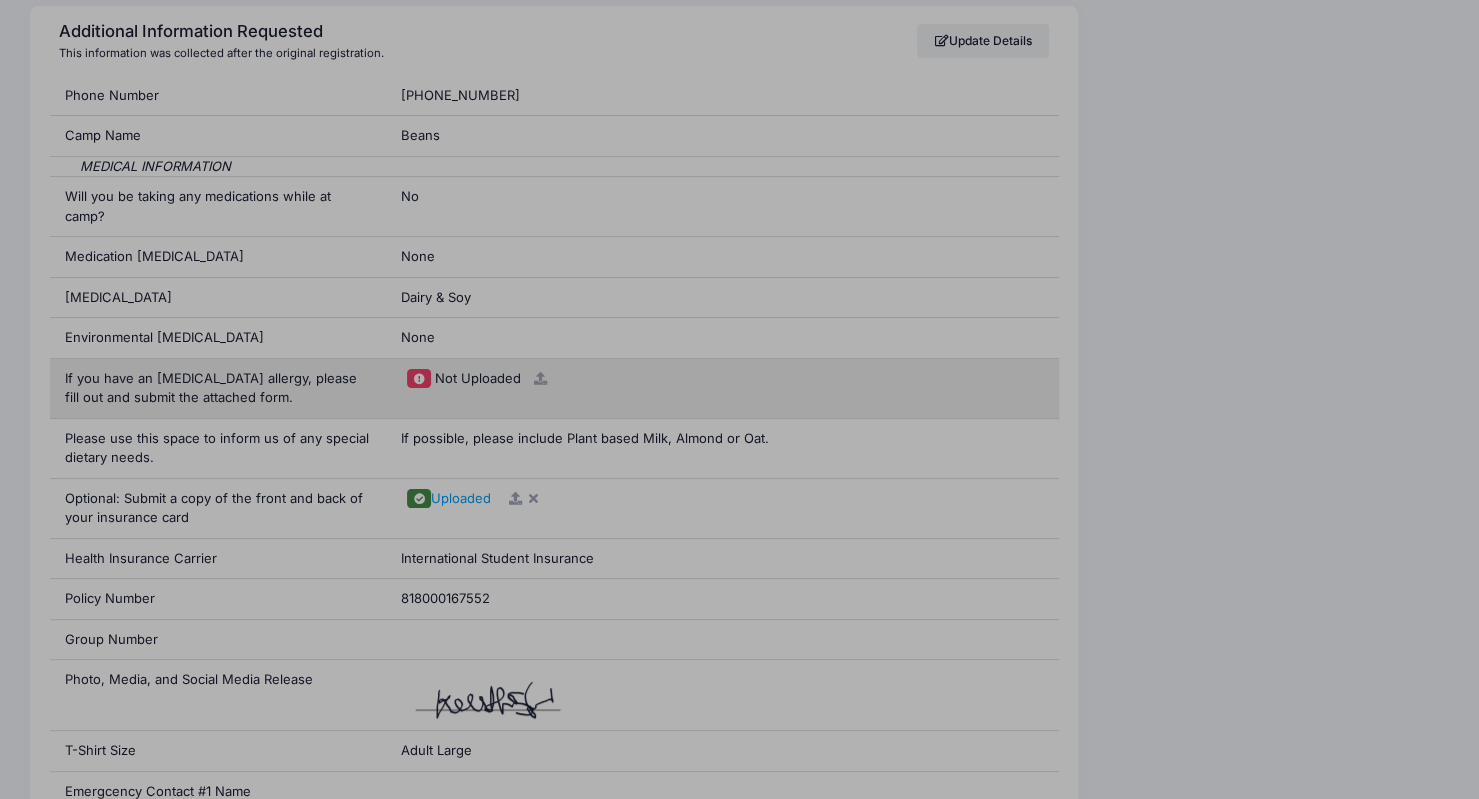 scroll, scrollTop: 2274, scrollLeft: 0, axis: vertical 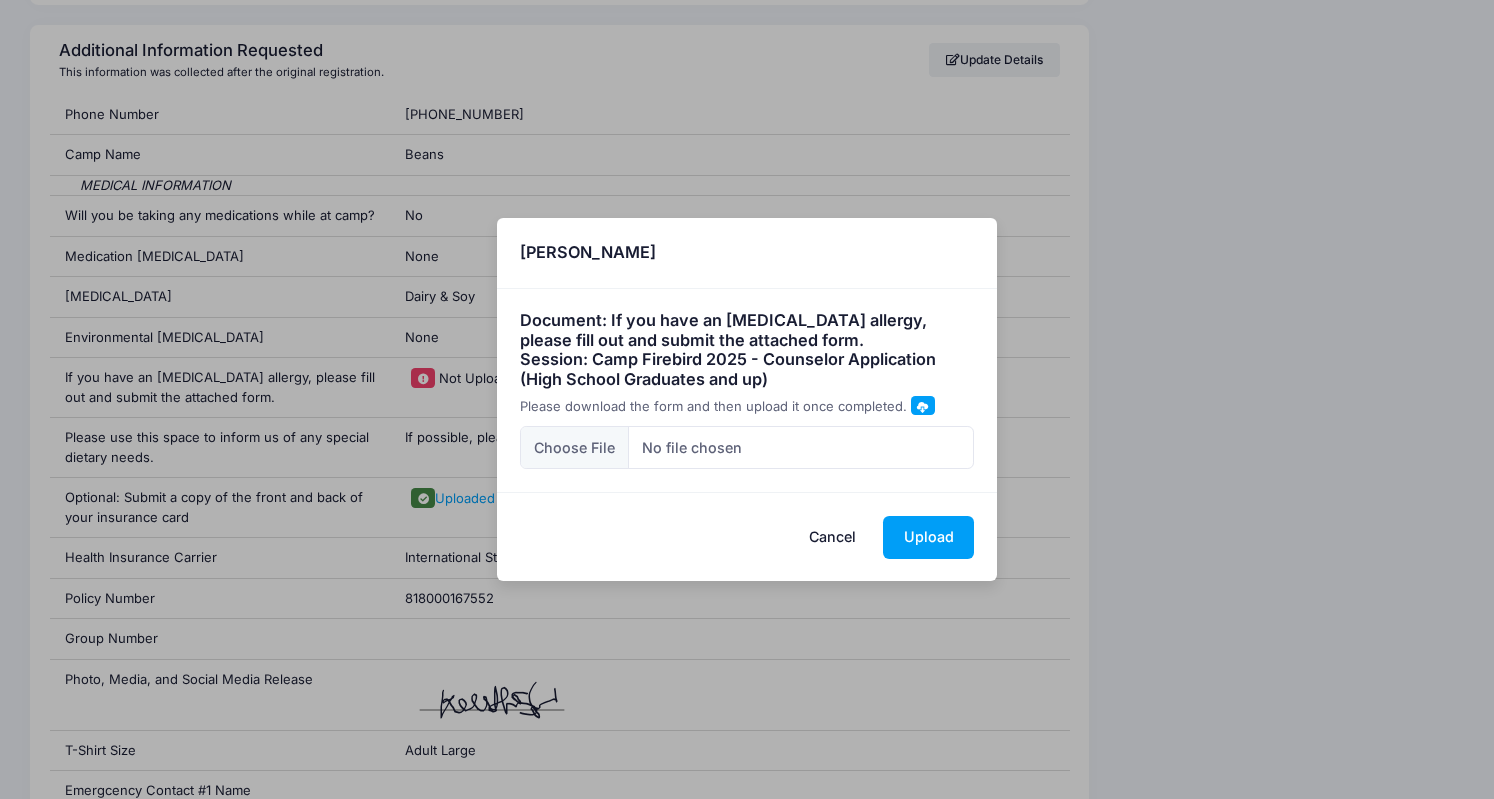 drag, startPoint x: 790, startPoint y: 385, endPoint x: 507, endPoint y: 309, distance: 293.0273 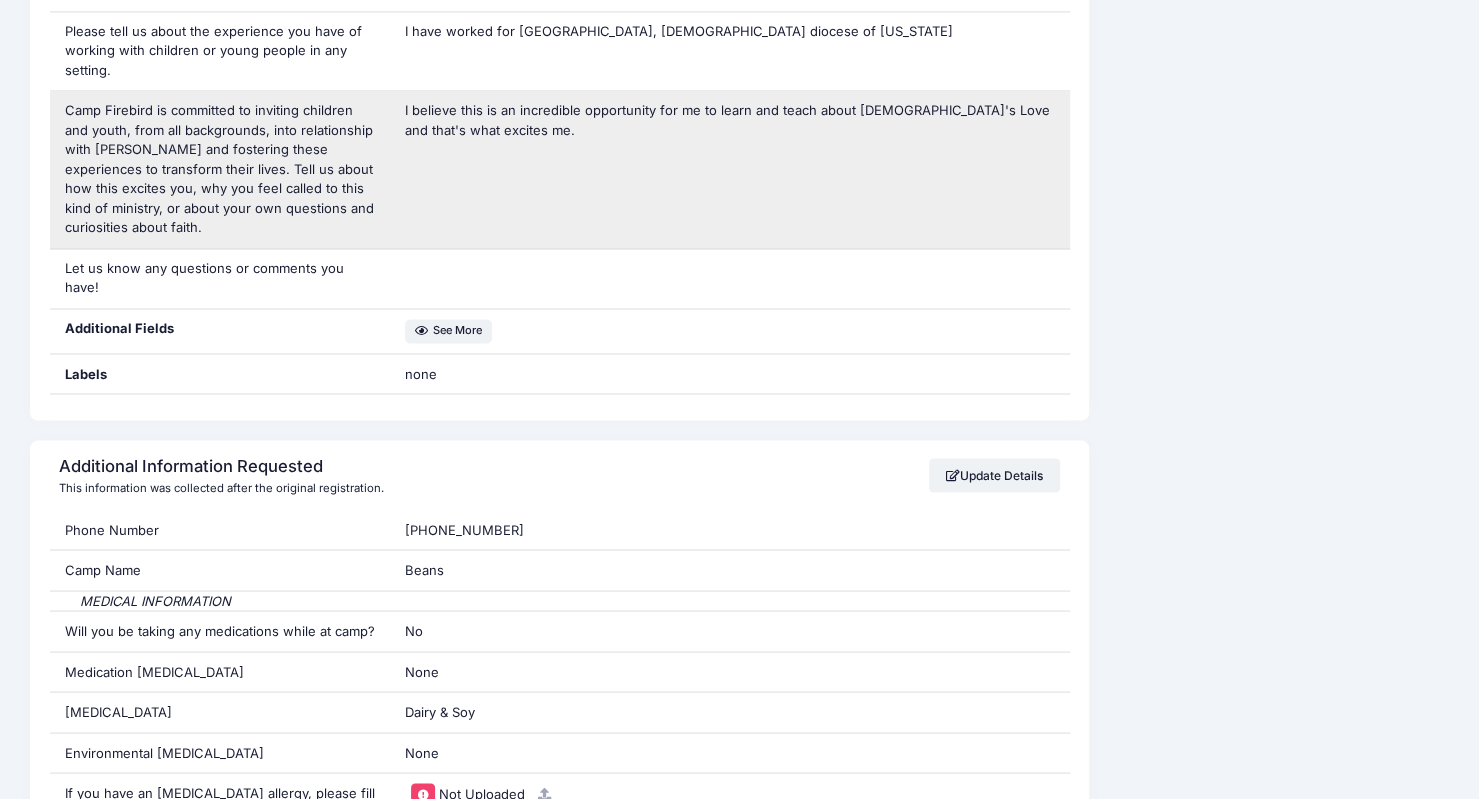 scroll, scrollTop: 1863, scrollLeft: 0, axis: vertical 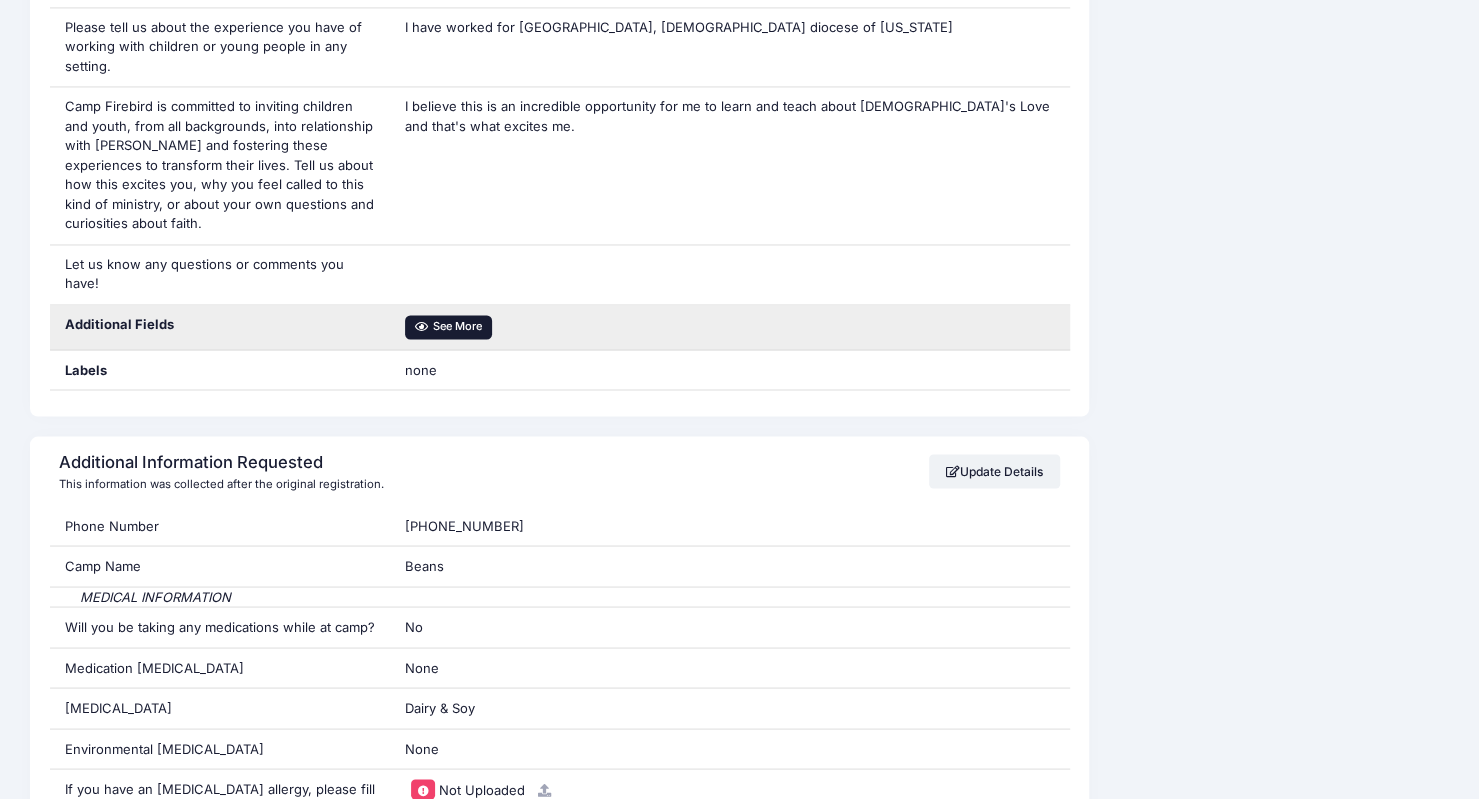click on "See More" at bounding box center (448, 327) 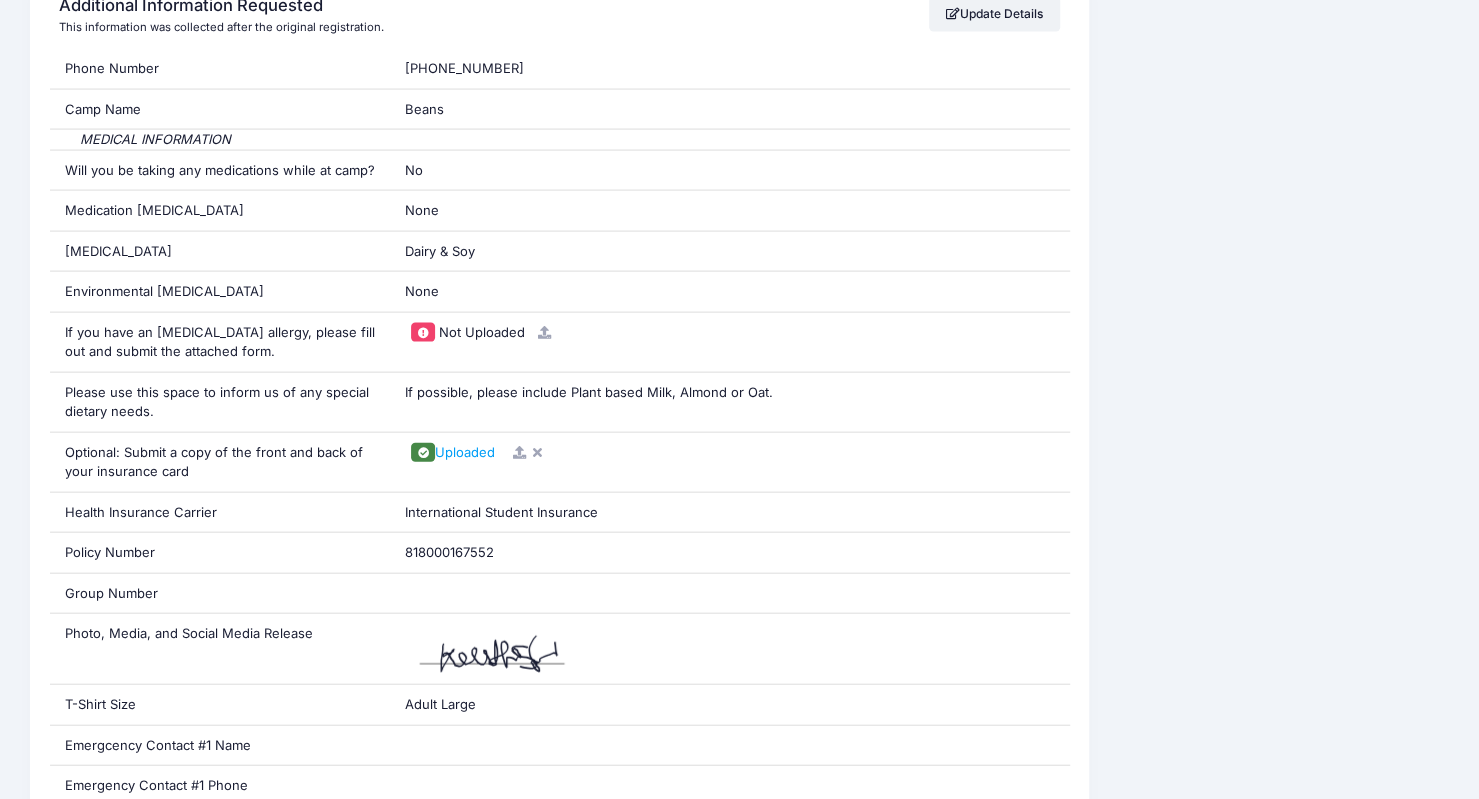 scroll, scrollTop: 2400, scrollLeft: 0, axis: vertical 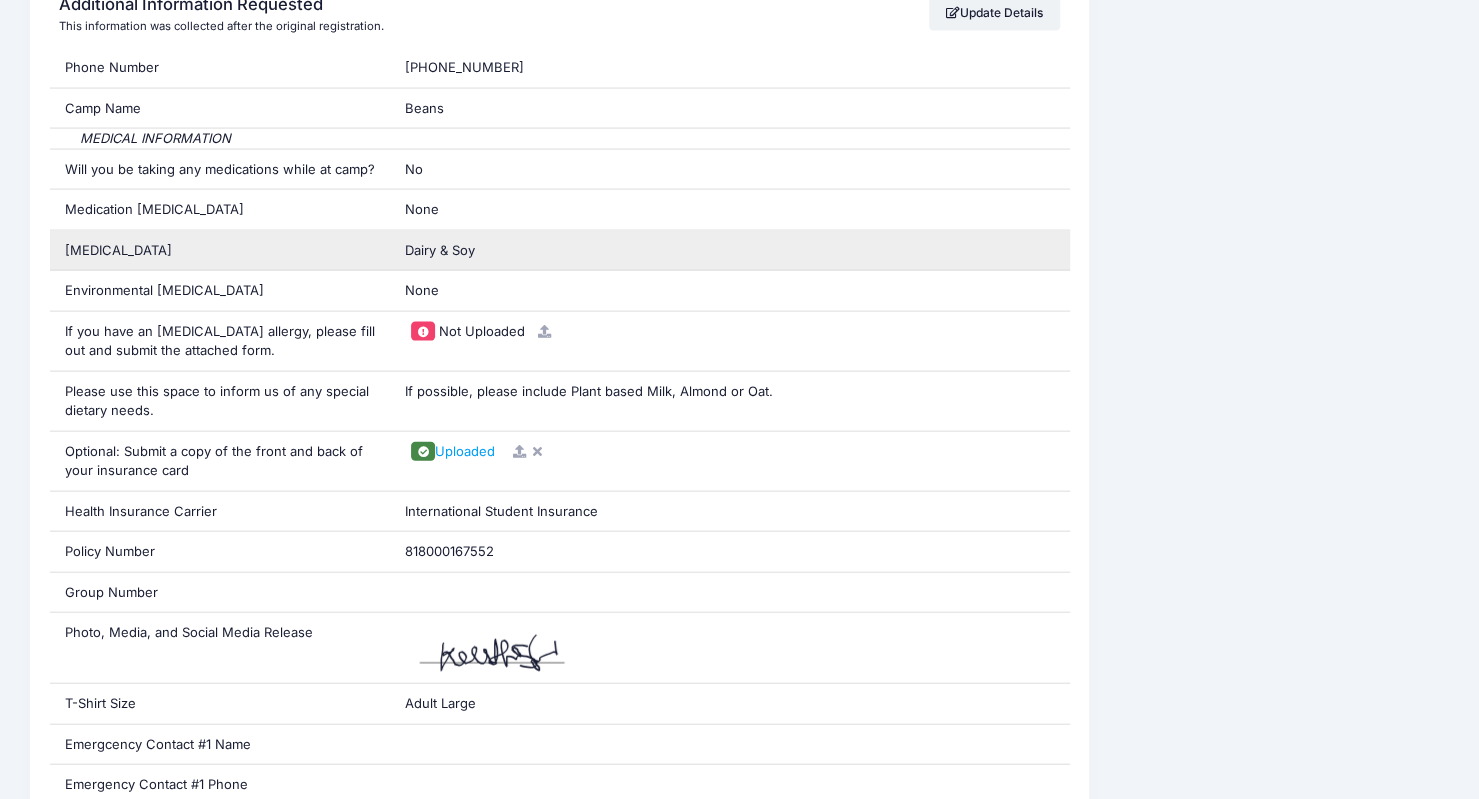 click on "Dairy & Soy" at bounding box center [440, 250] 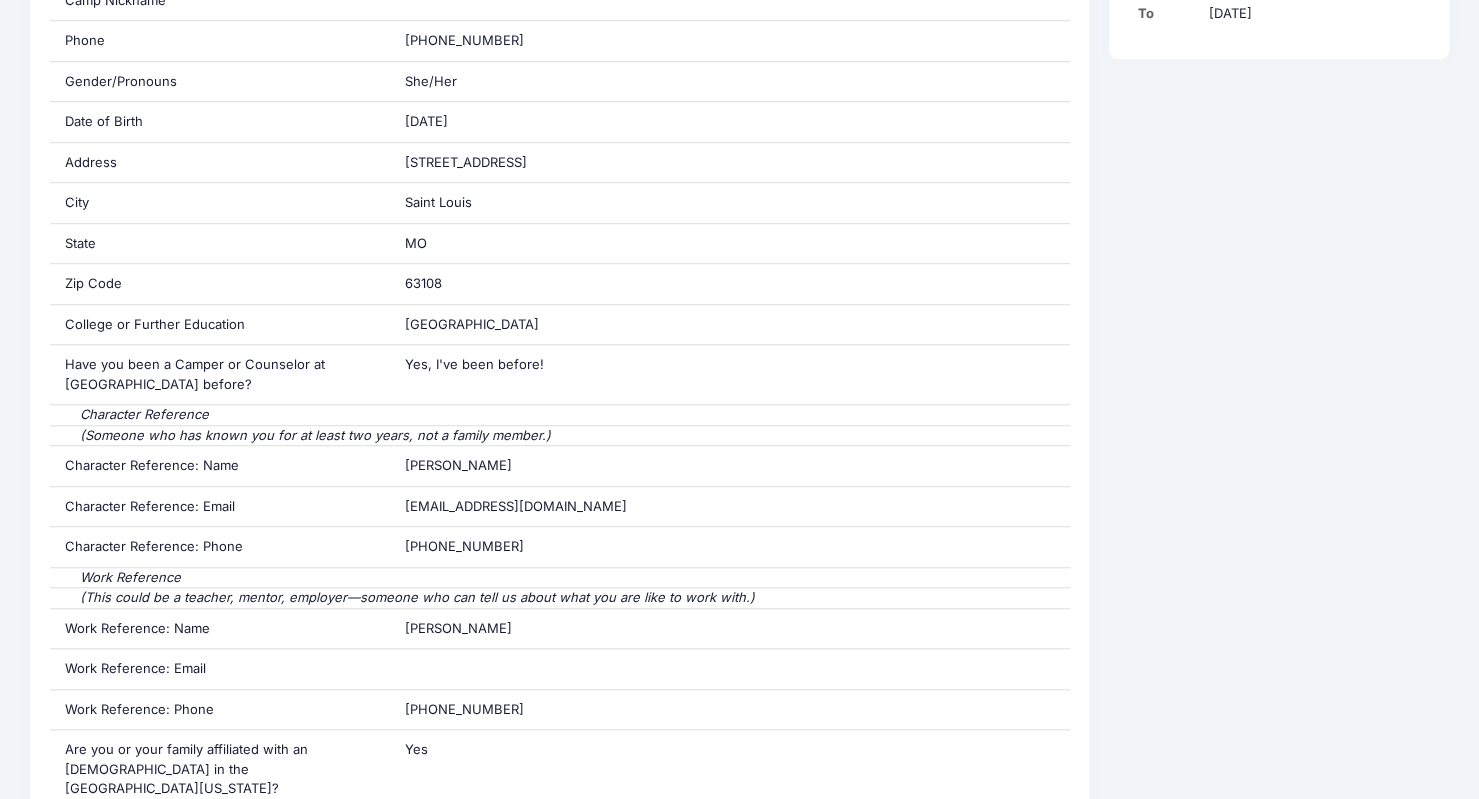 scroll, scrollTop: 0, scrollLeft: 0, axis: both 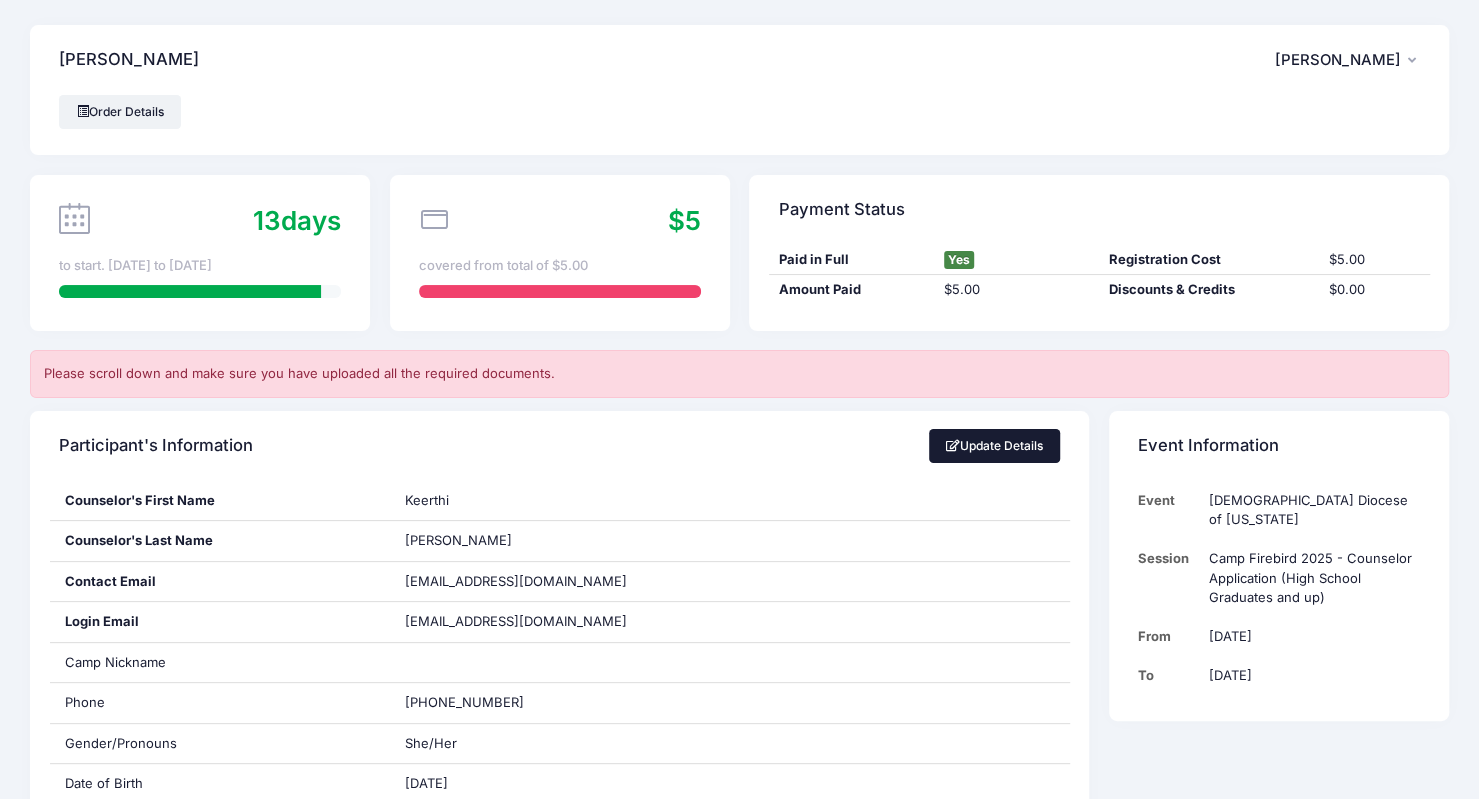 click on "Update Details" at bounding box center [995, 446] 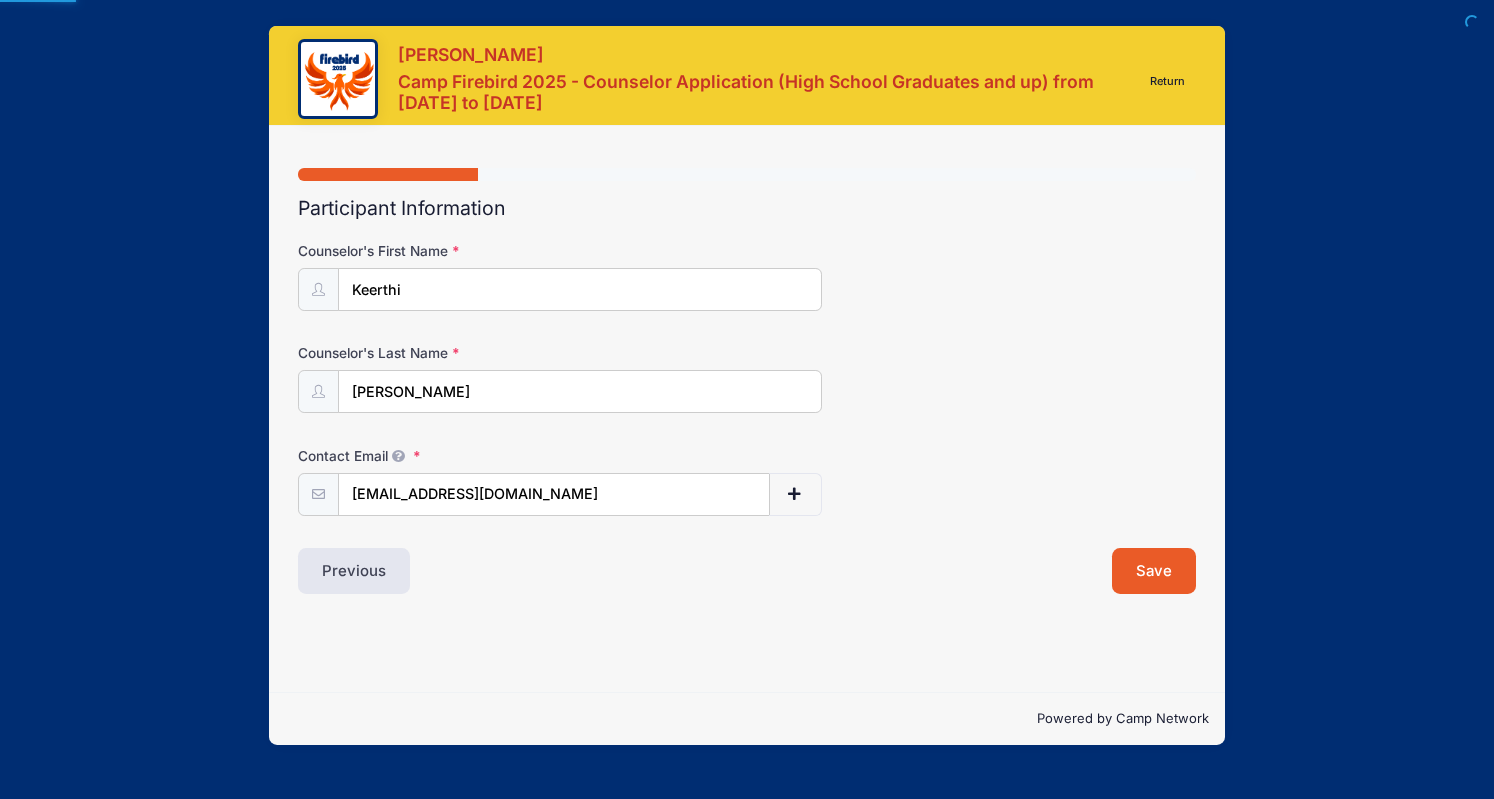 scroll, scrollTop: 0, scrollLeft: 0, axis: both 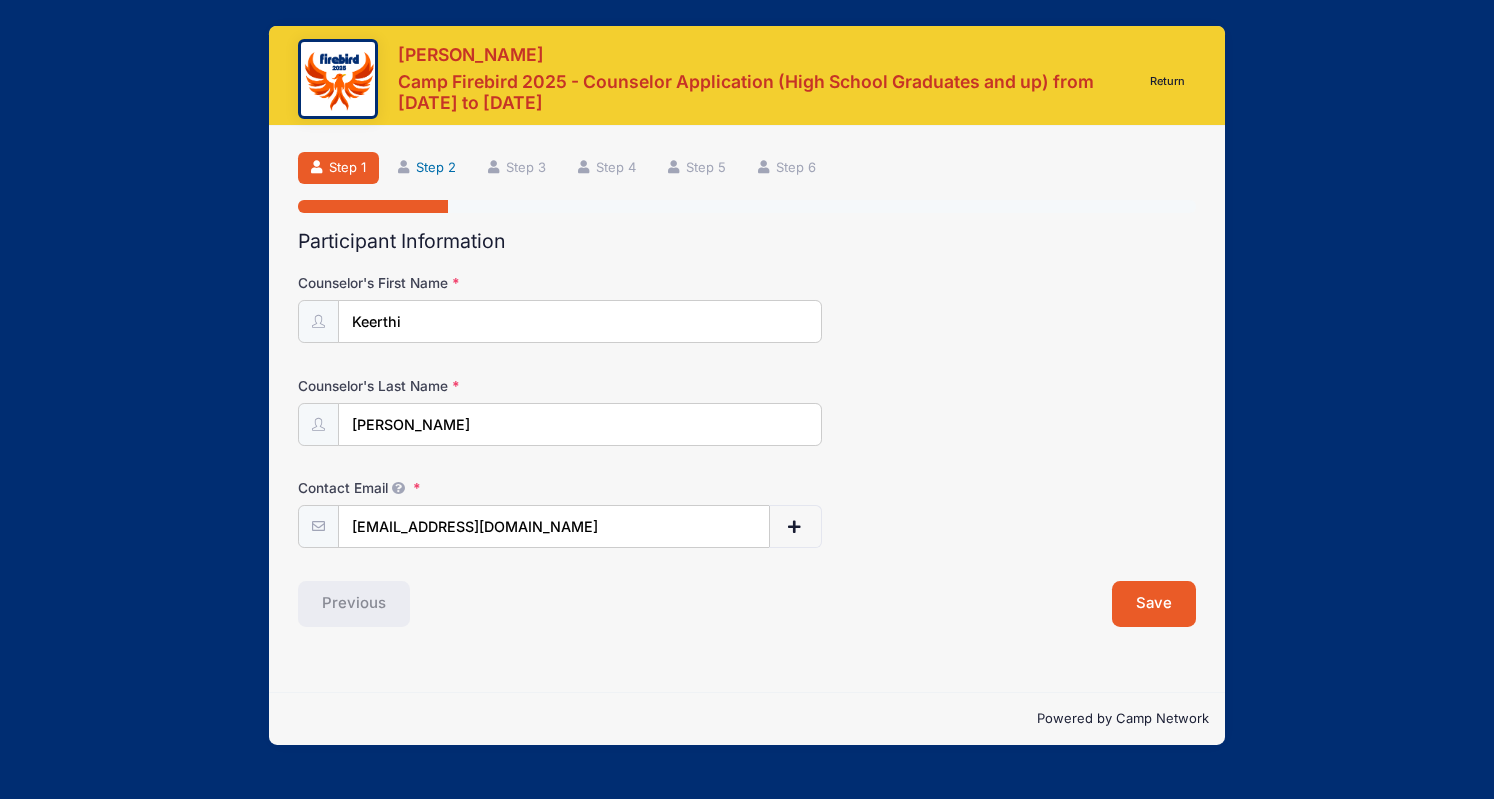 click on "Step 2" at bounding box center [427, 168] 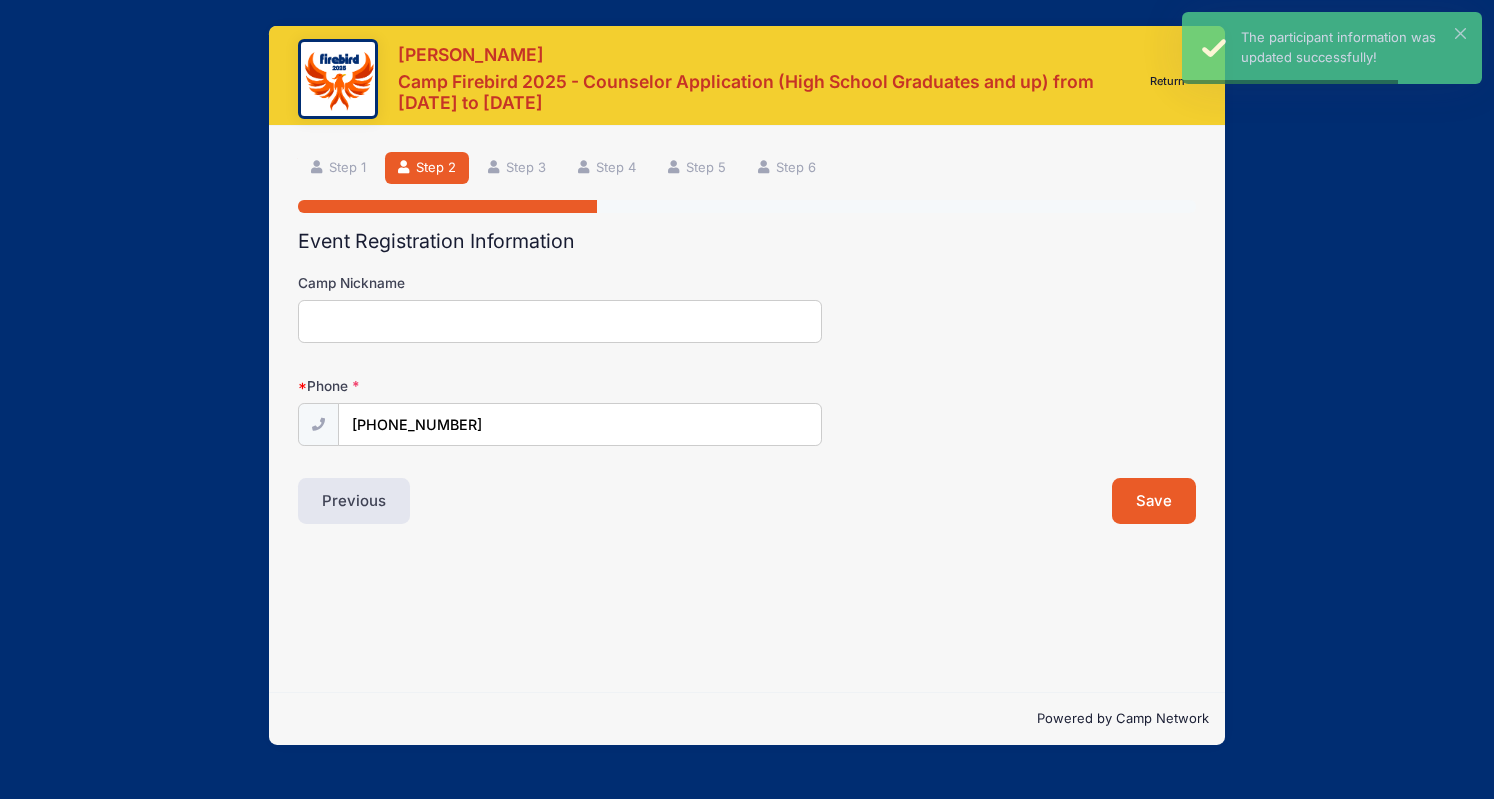 click on "Camp Nickname" at bounding box center [560, 321] 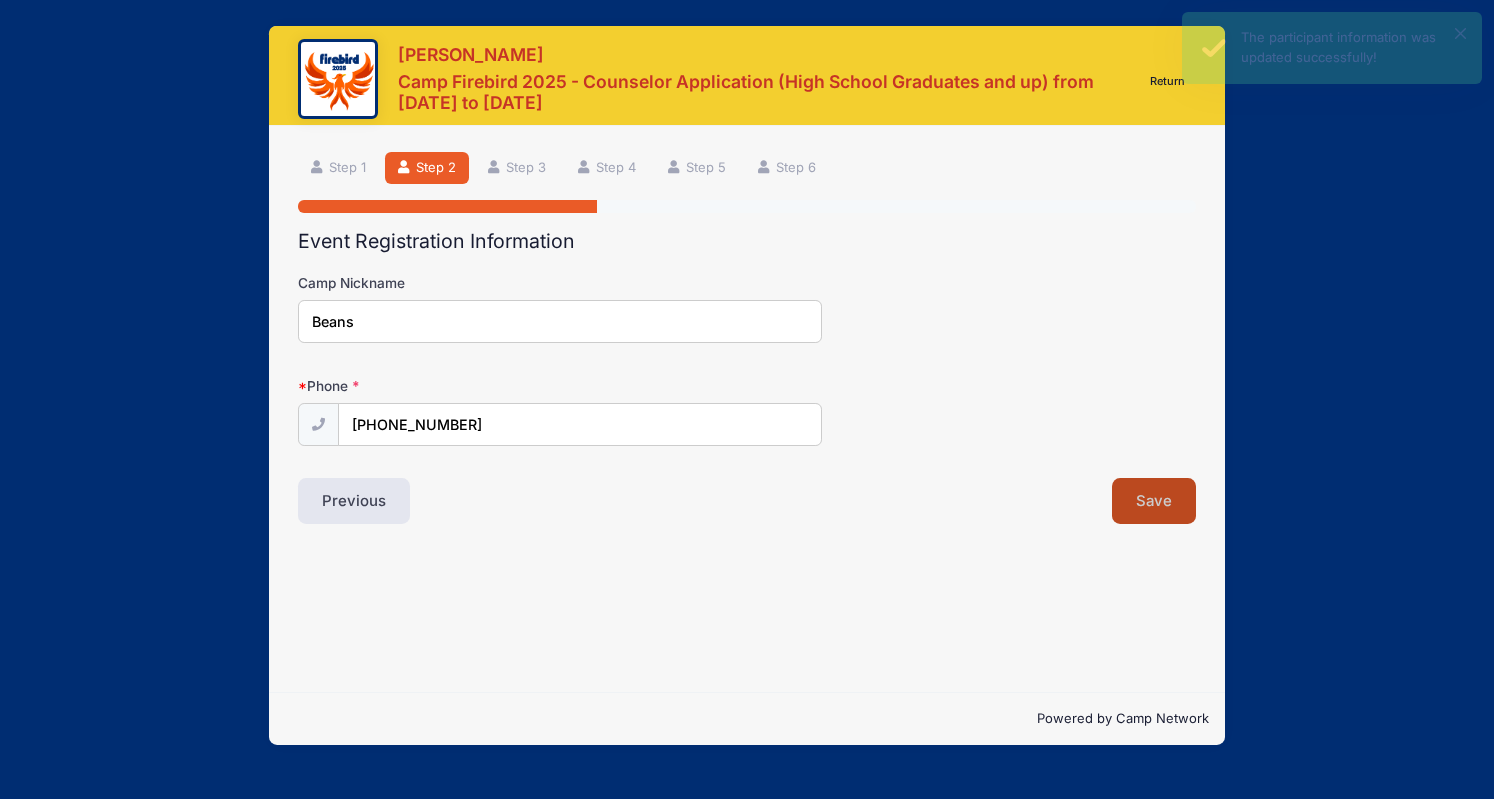 type on "Beans" 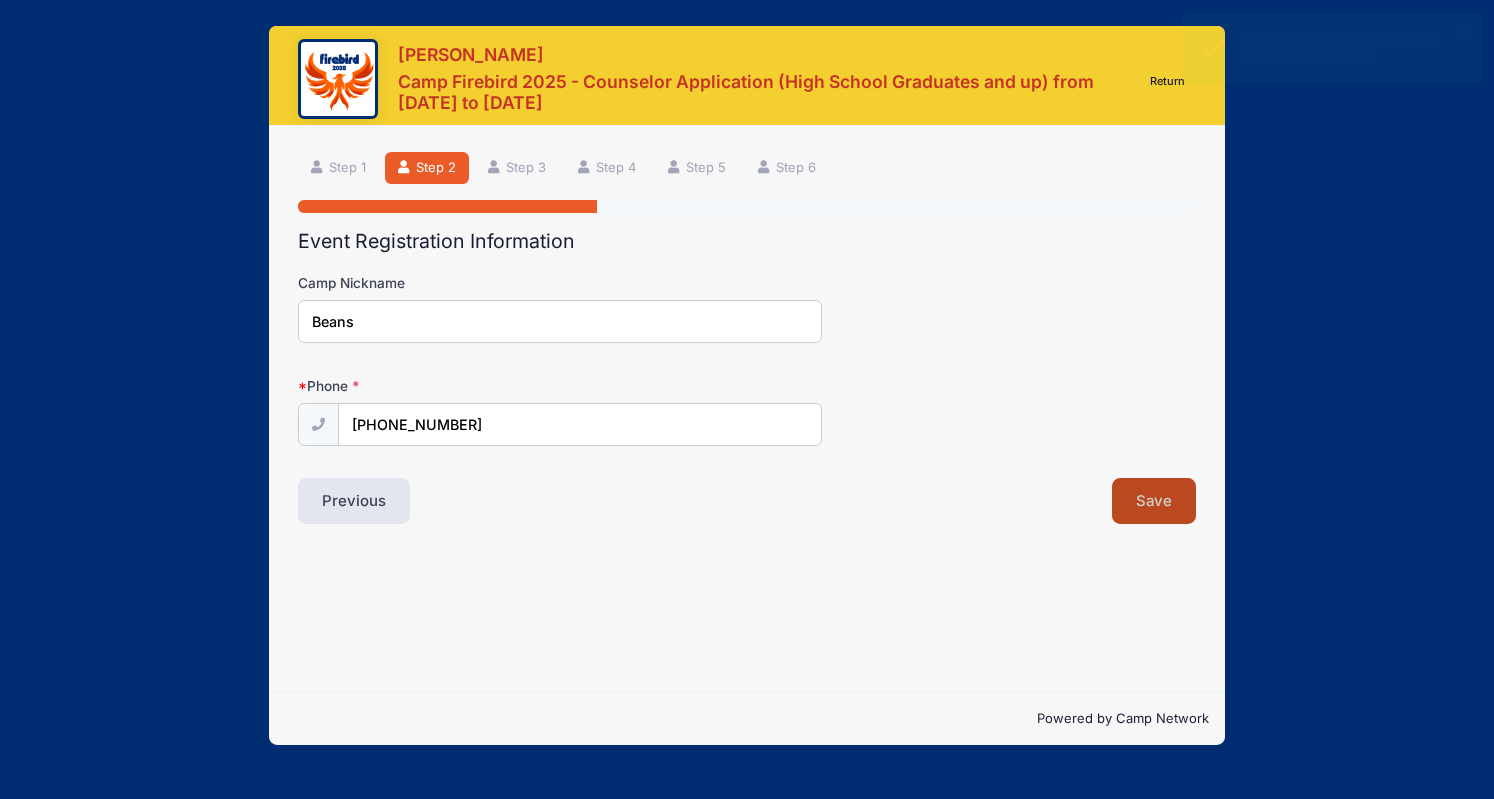 click on "Save" at bounding box center (1154, 501) 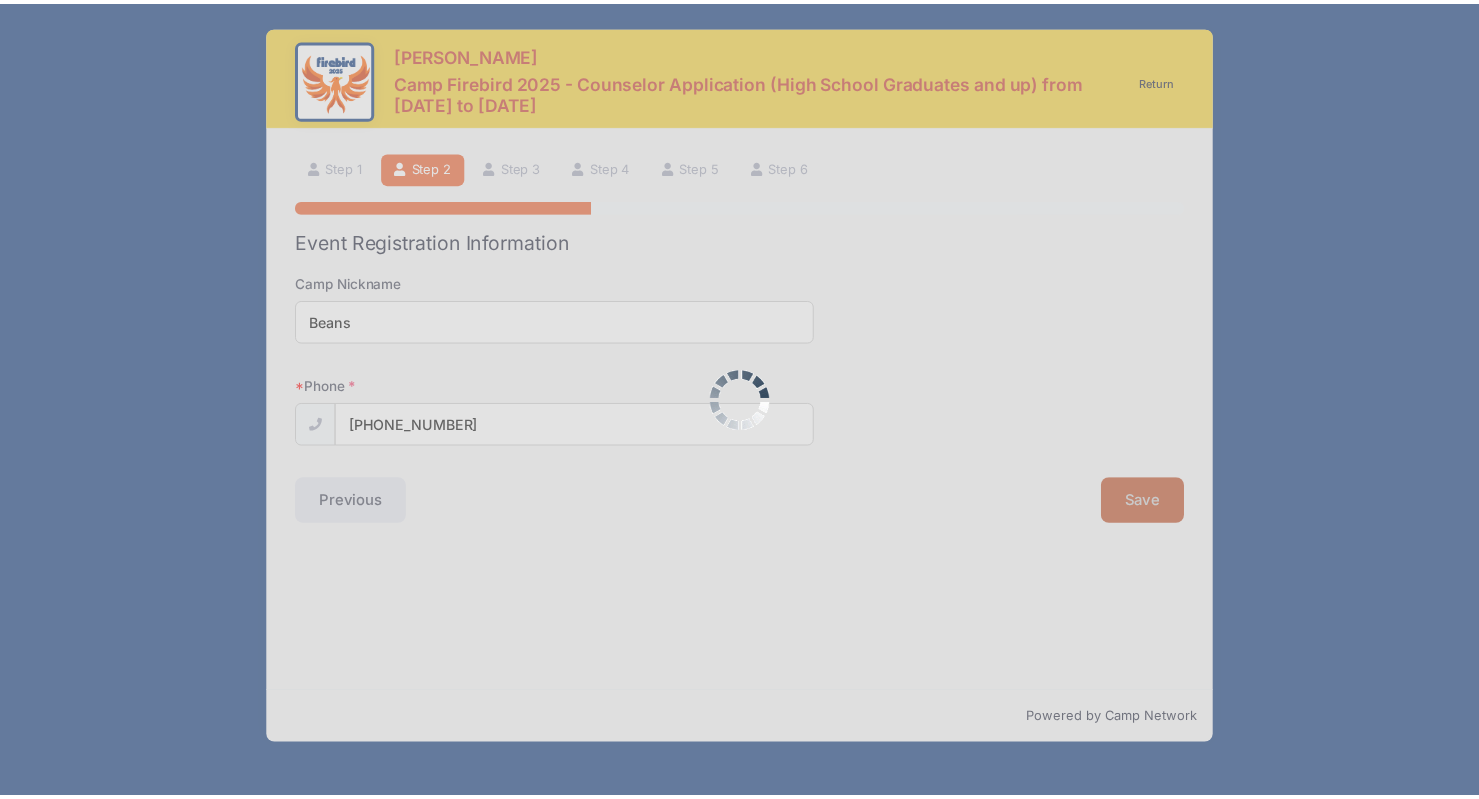 scroll, scrollTop: 0, scrollLeft: 0, axis: both 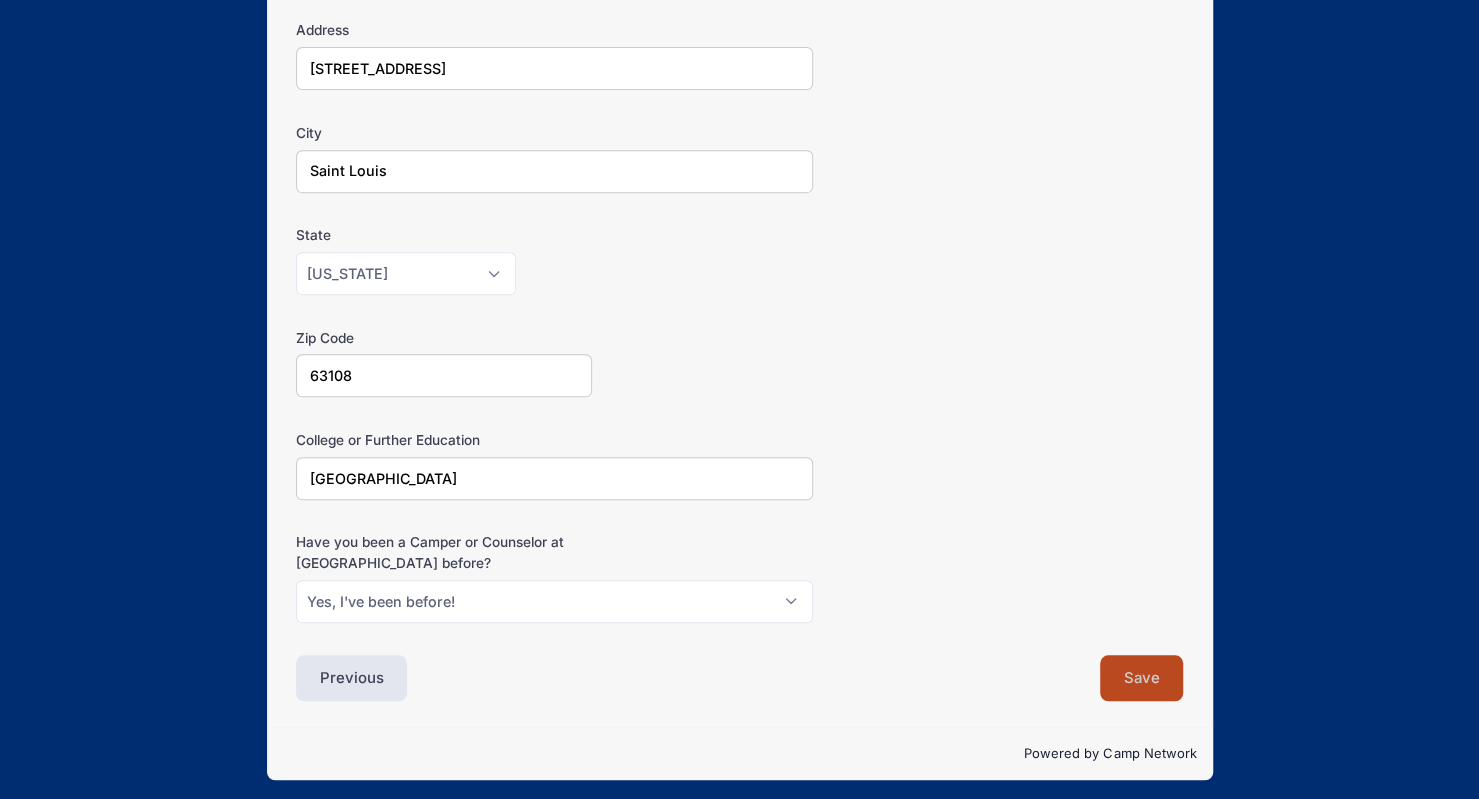 click on "Save" at bounding box center (1142, 678) 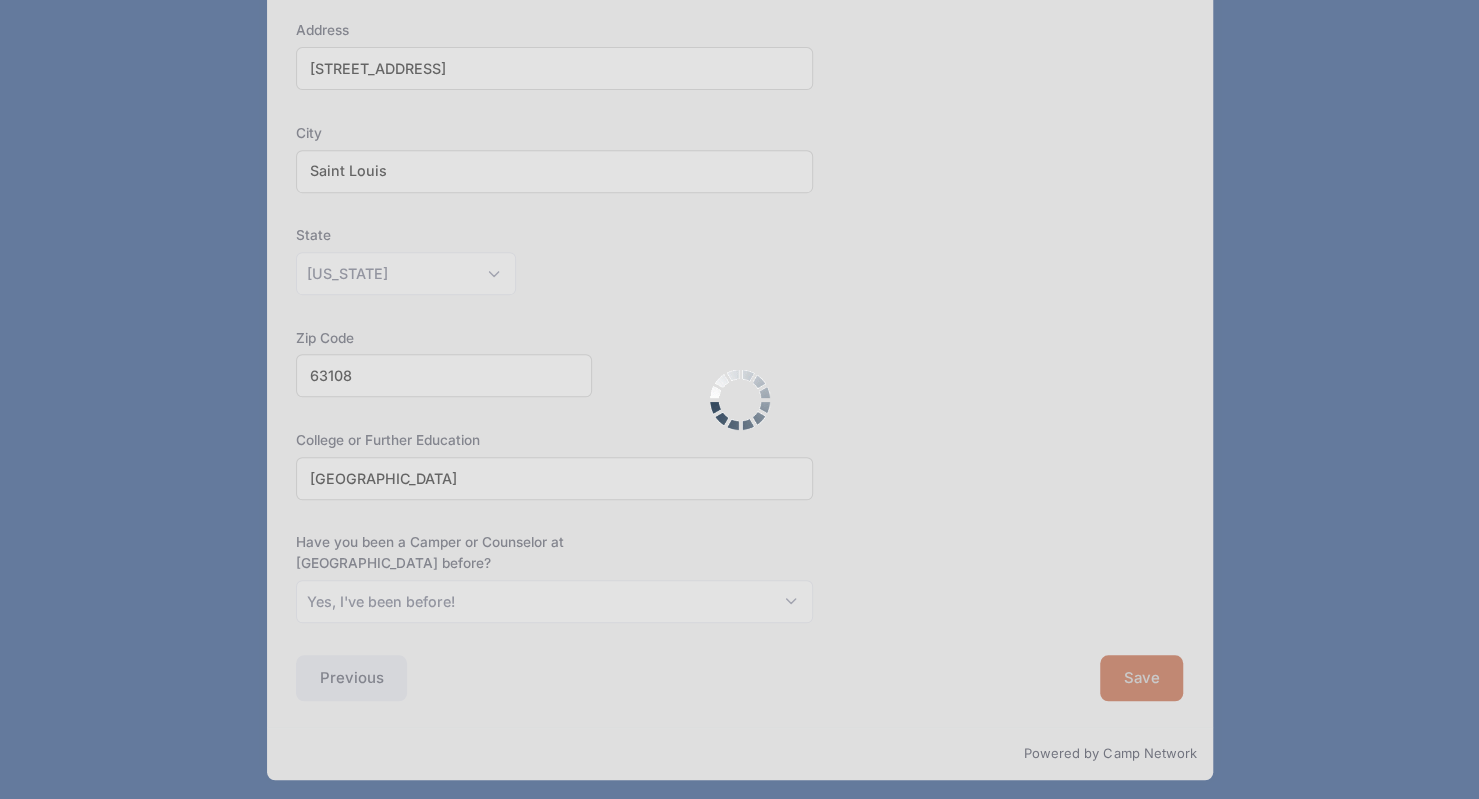 scroll, scrollTop: 0, scrollLeft: 0, axis: both 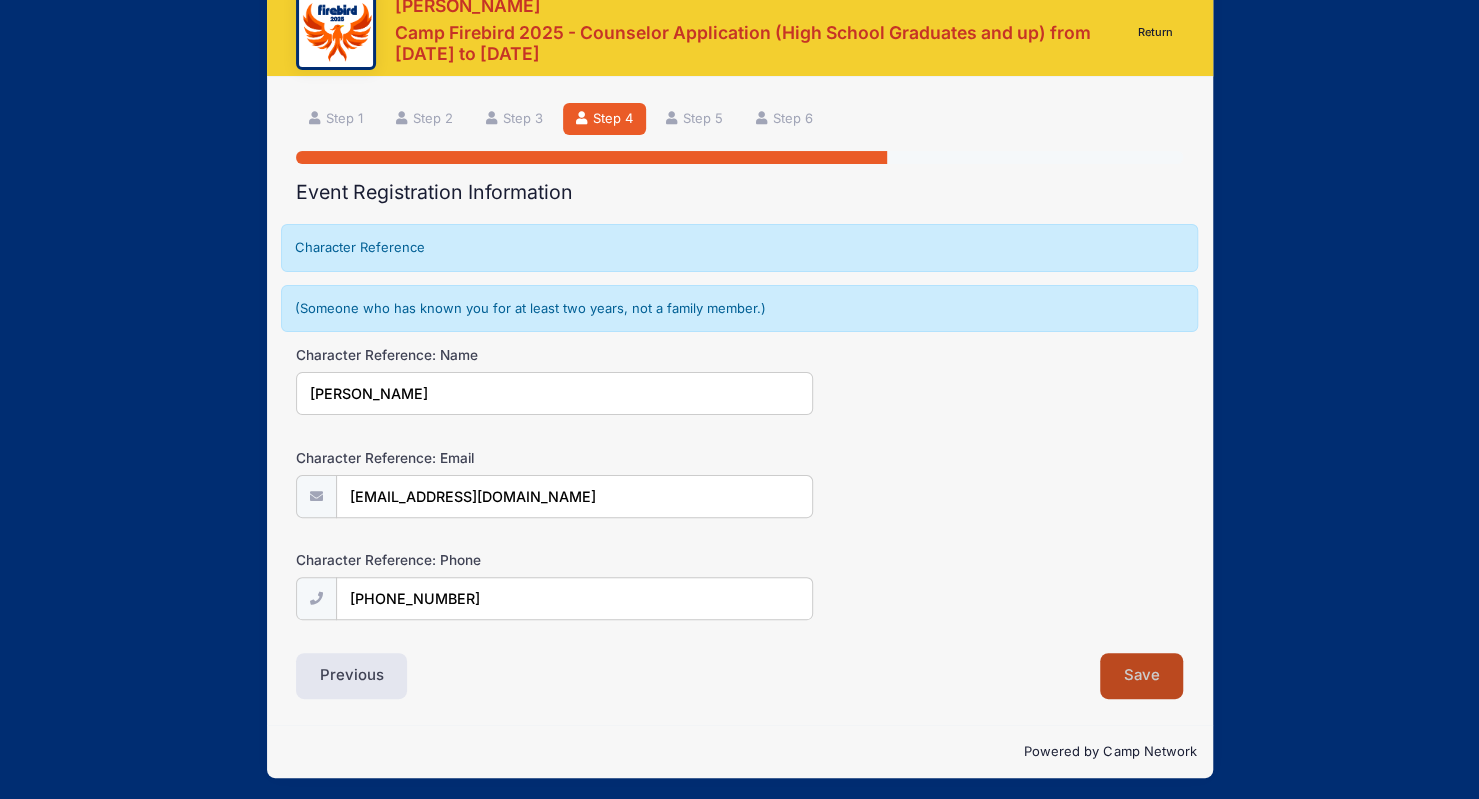 click on "Save" at bounding box center [1142, 676] 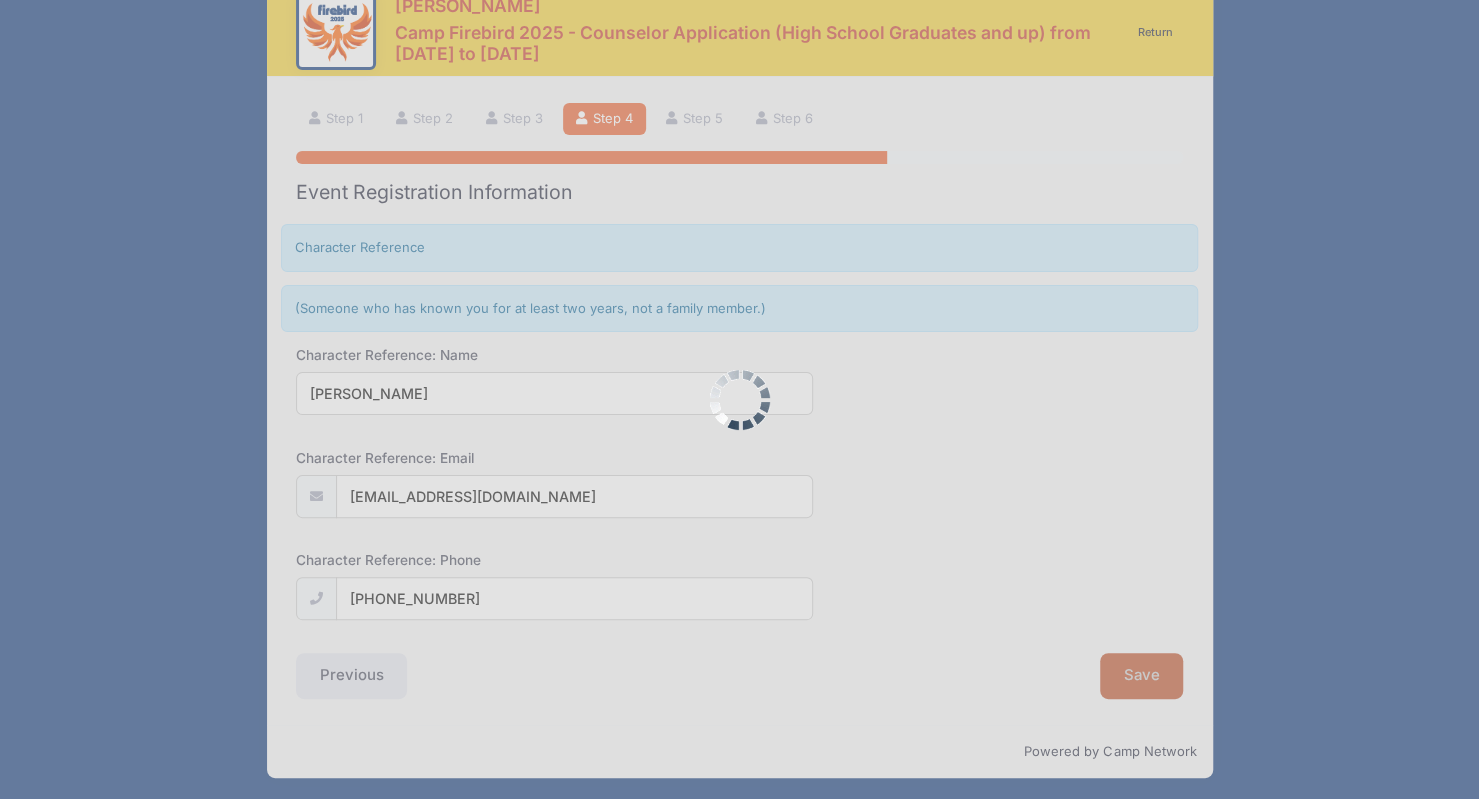 scroll, scrollTop: 20, scrollLeft: 0, axis: vertical 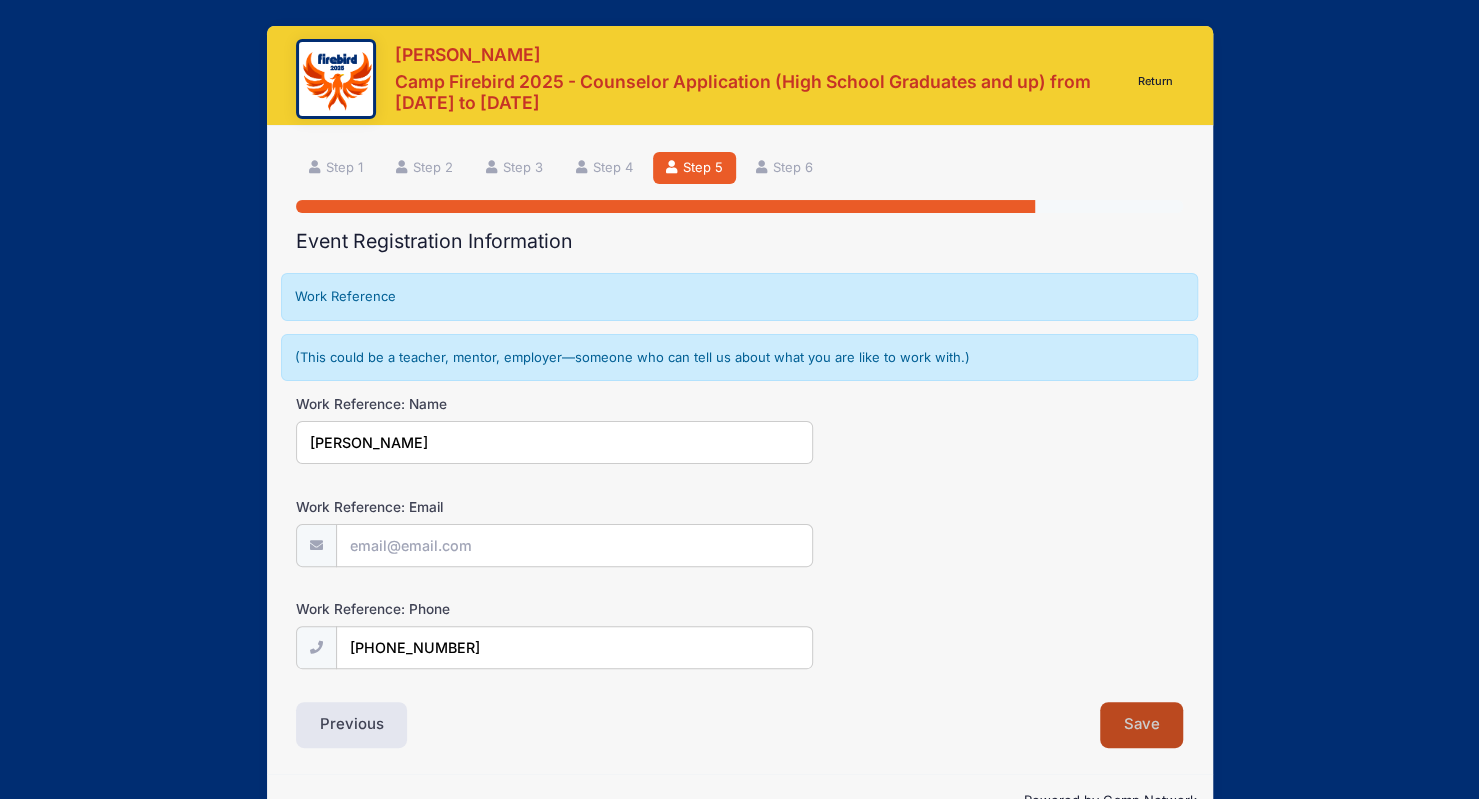 click on "Save" at bounding box center [1142, 725] 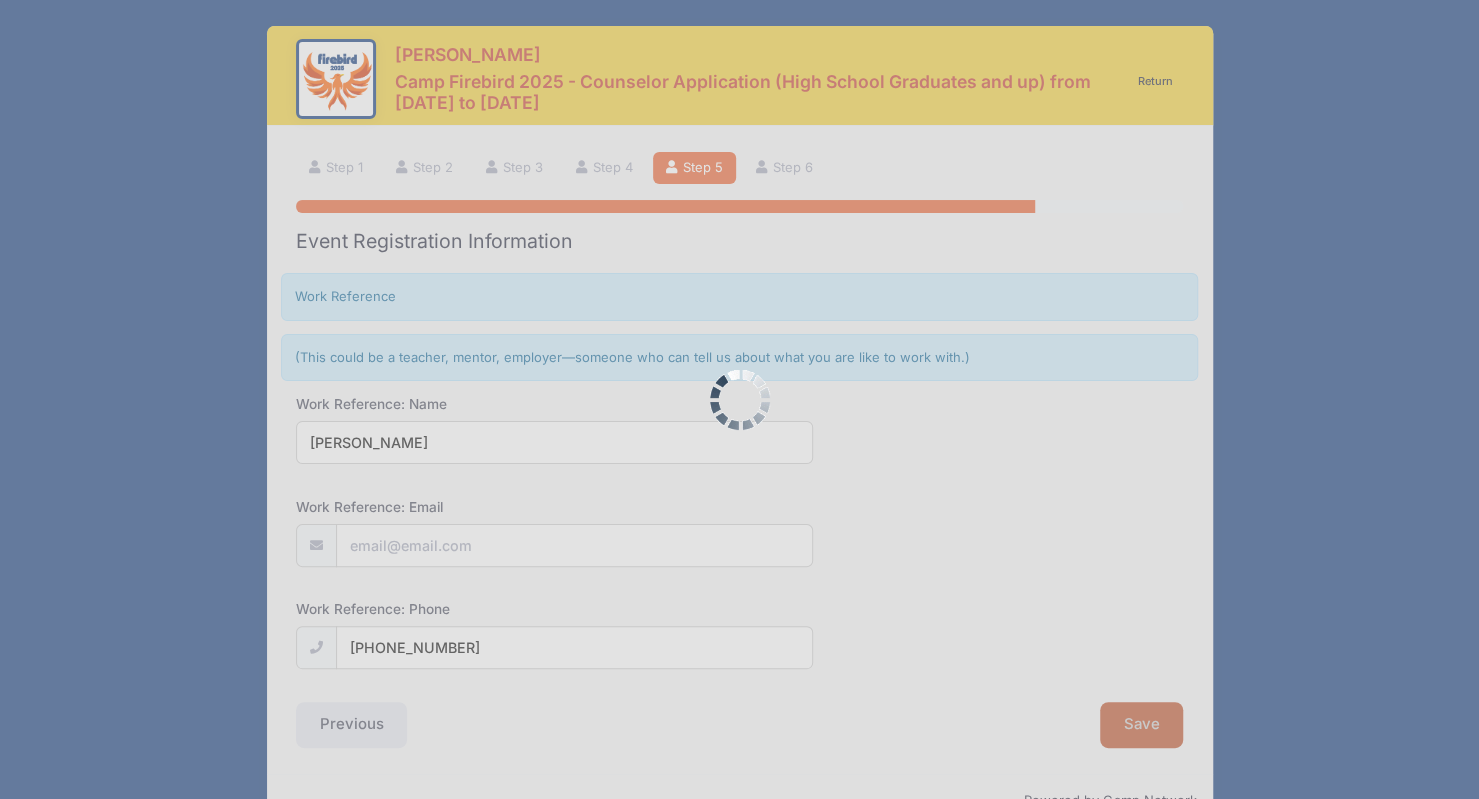 scroll, scrollTop: 0, scrollLeft: 0, axis: both 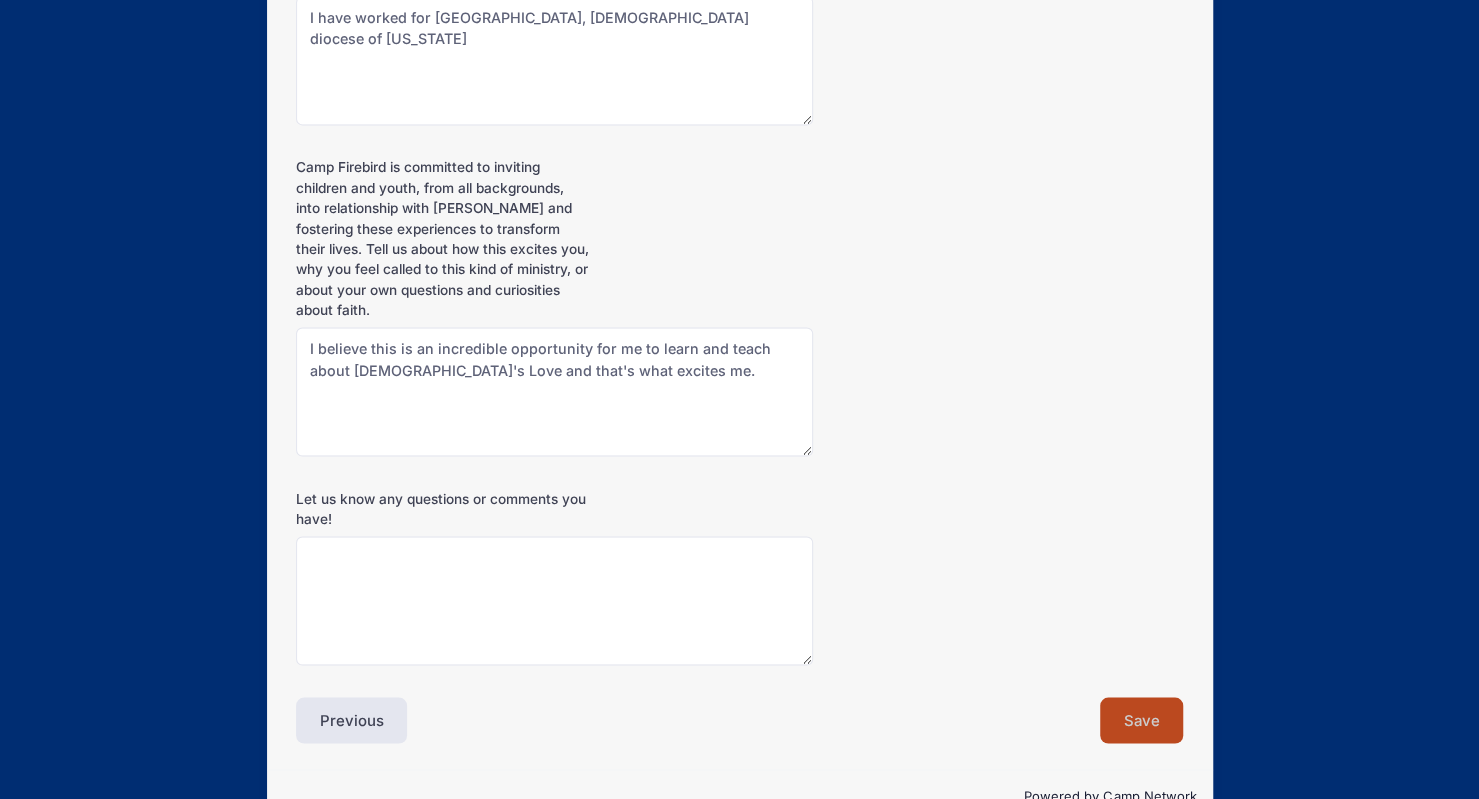 click on "Save" at bounding box center [1142, 720] 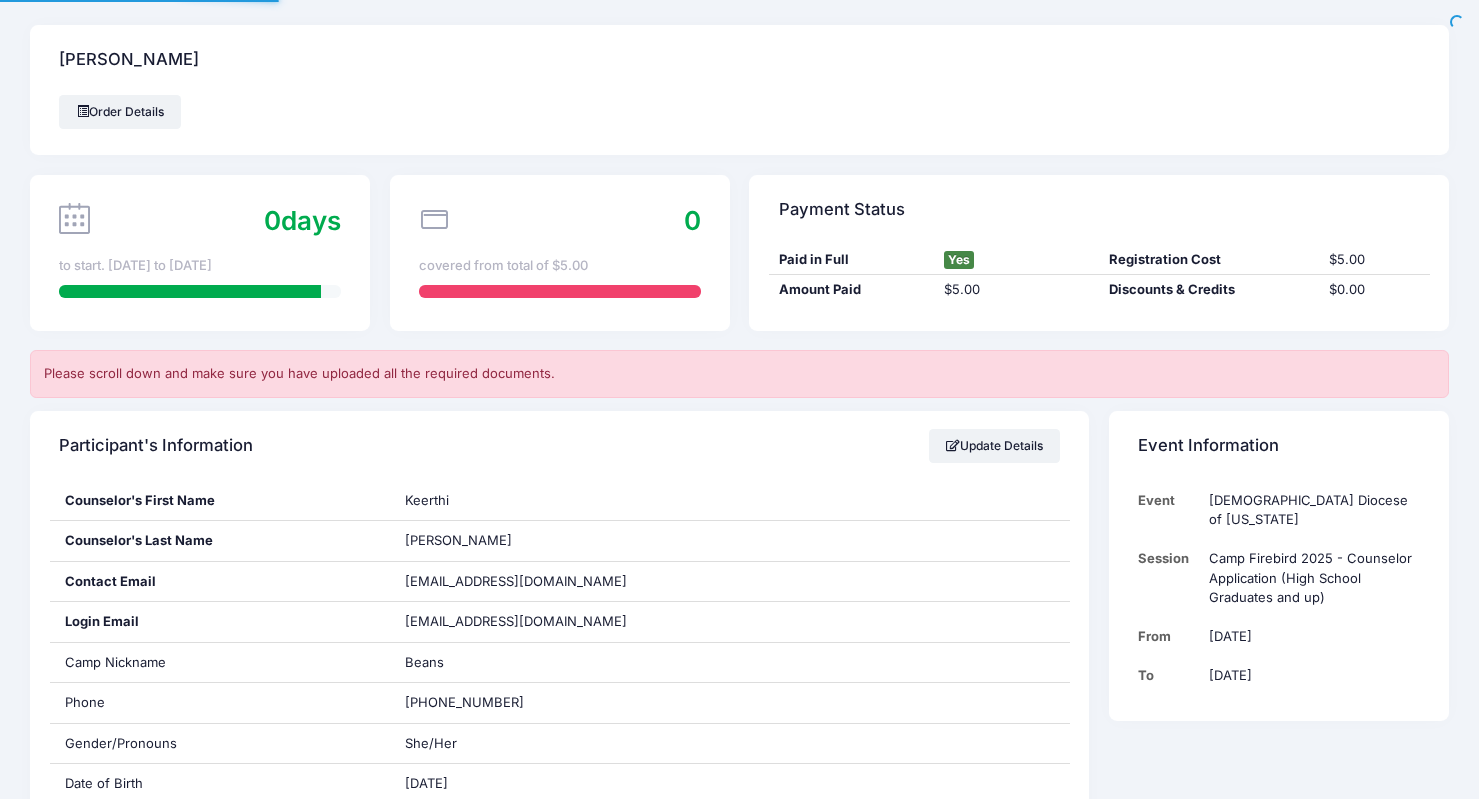 scroll, scrollTop: 0, scrollLeft: 0, axis: both 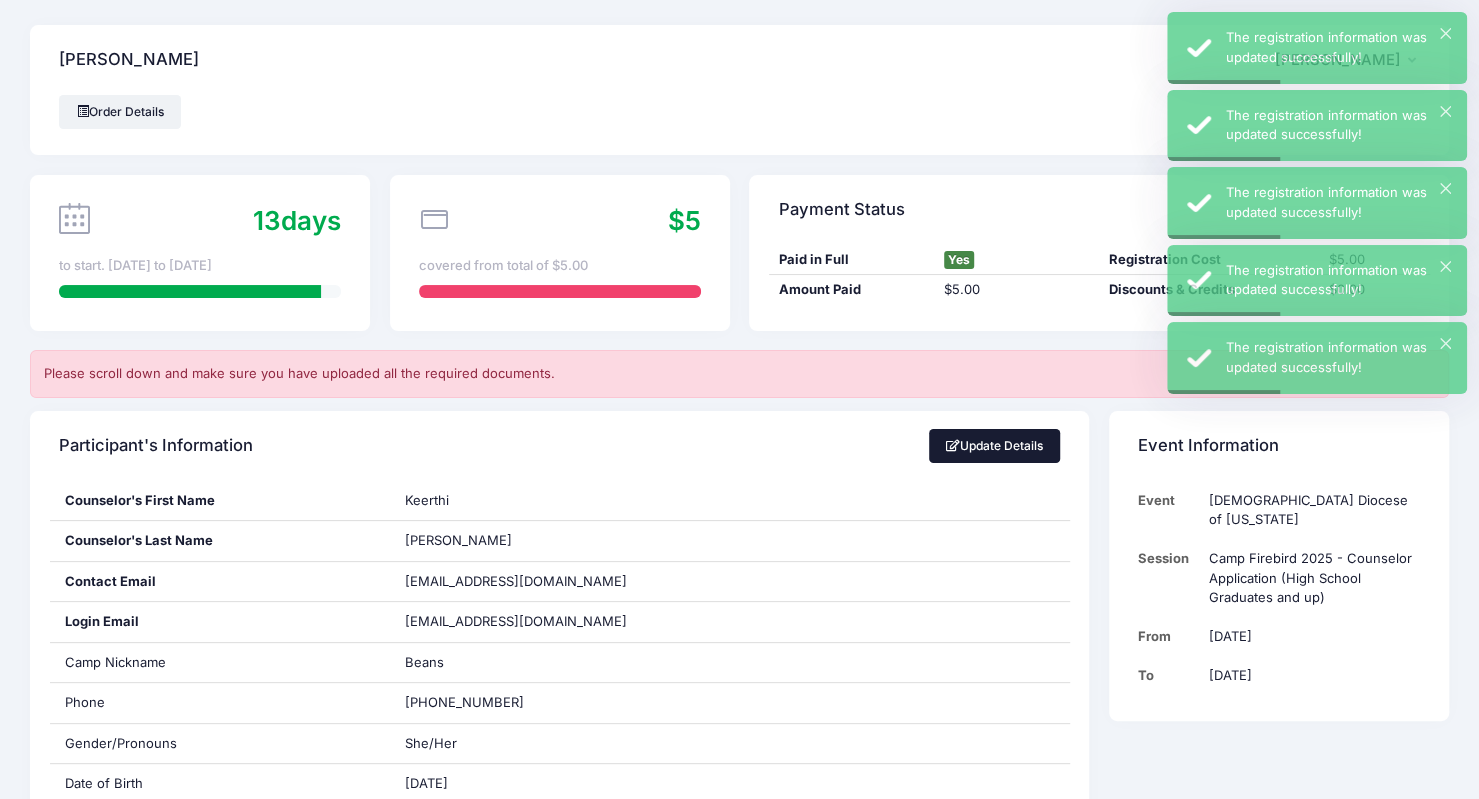 click on "Update Details" at bounding box center [995, 446] 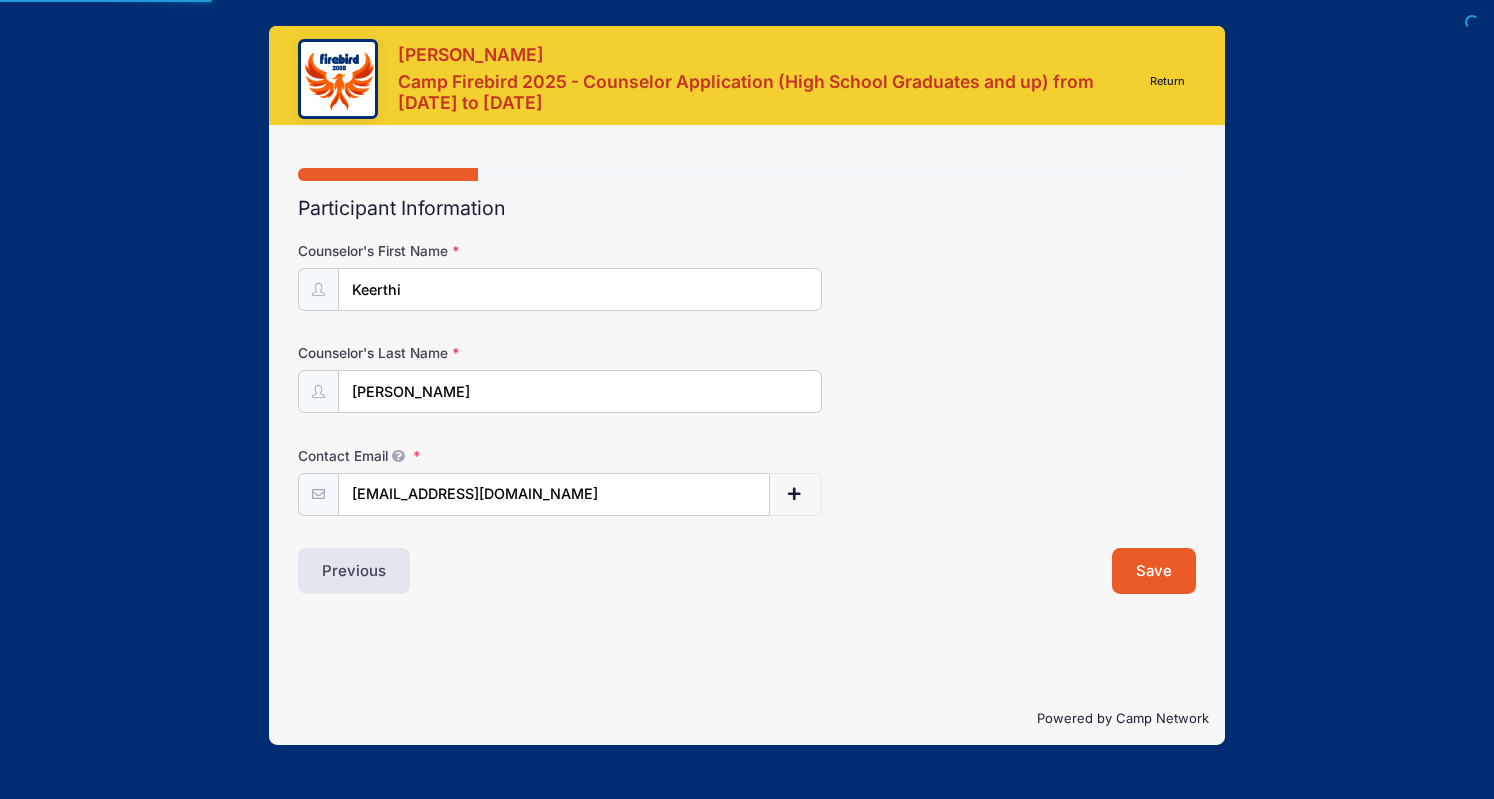 scroll, scrollTop: 0, scrollLeft: 0, axis: both 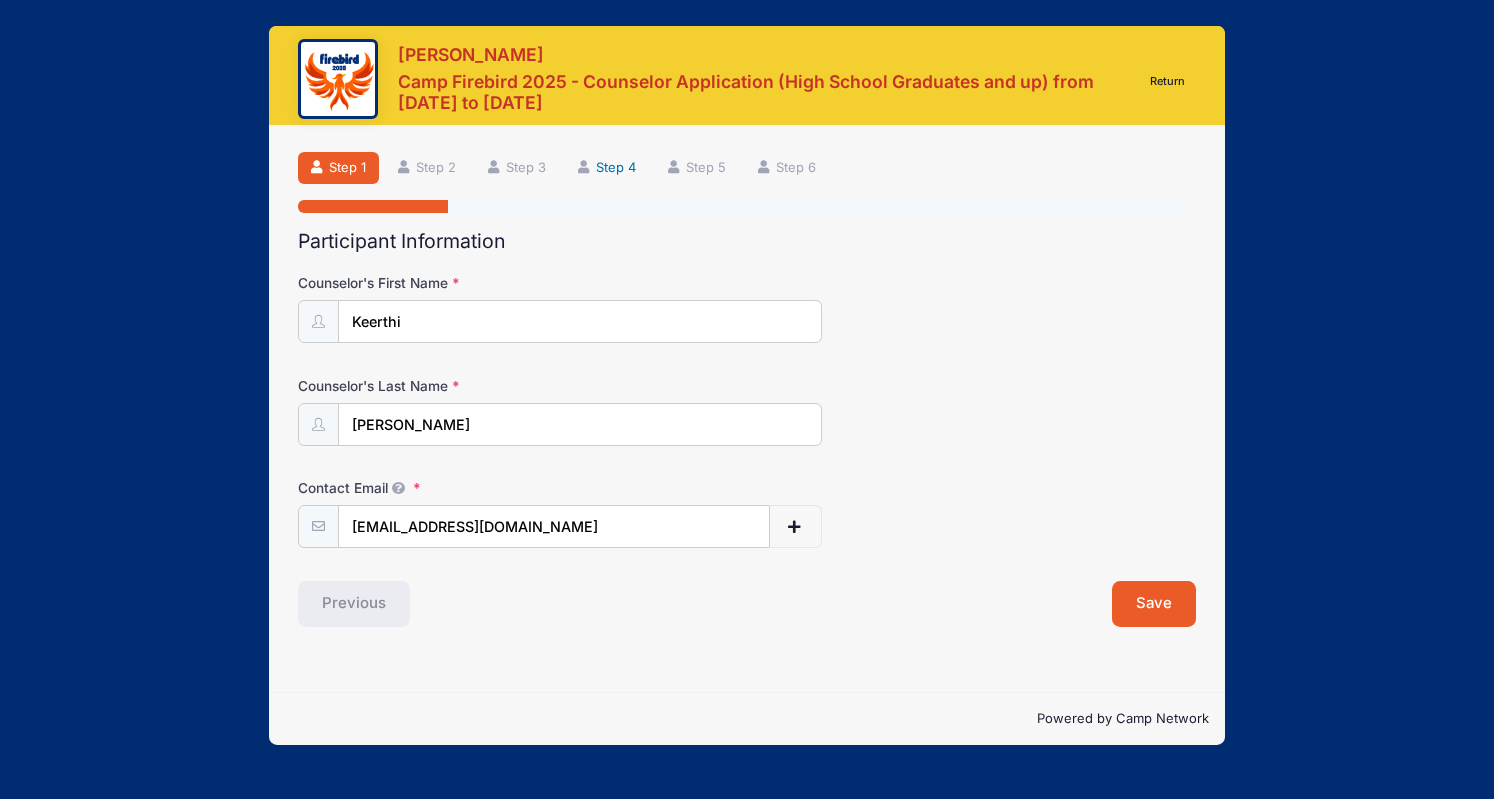 click on "Step 4" at bounding box center [607, 168] 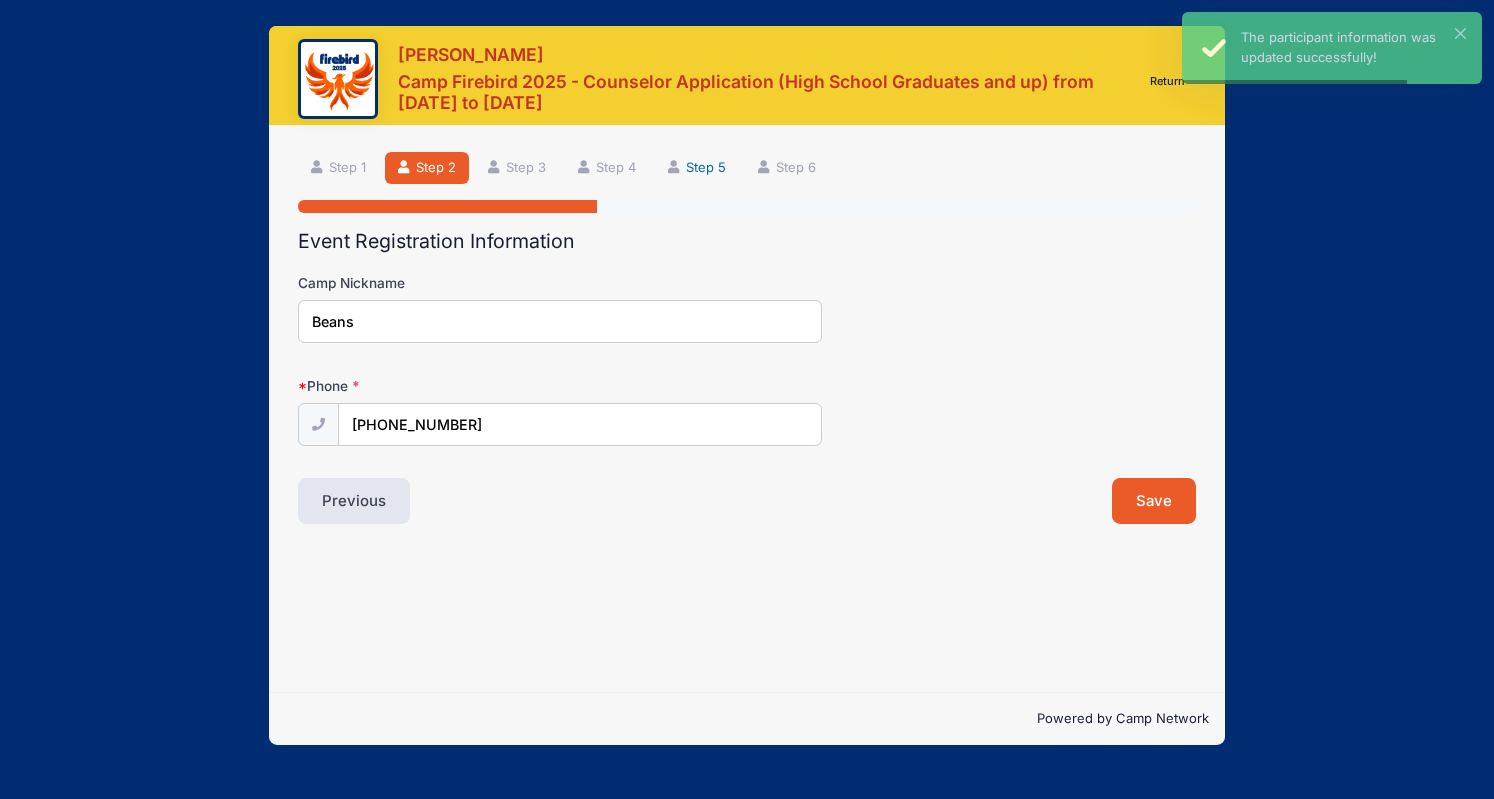 click on "Step 5" at bounding box center (697, 168) 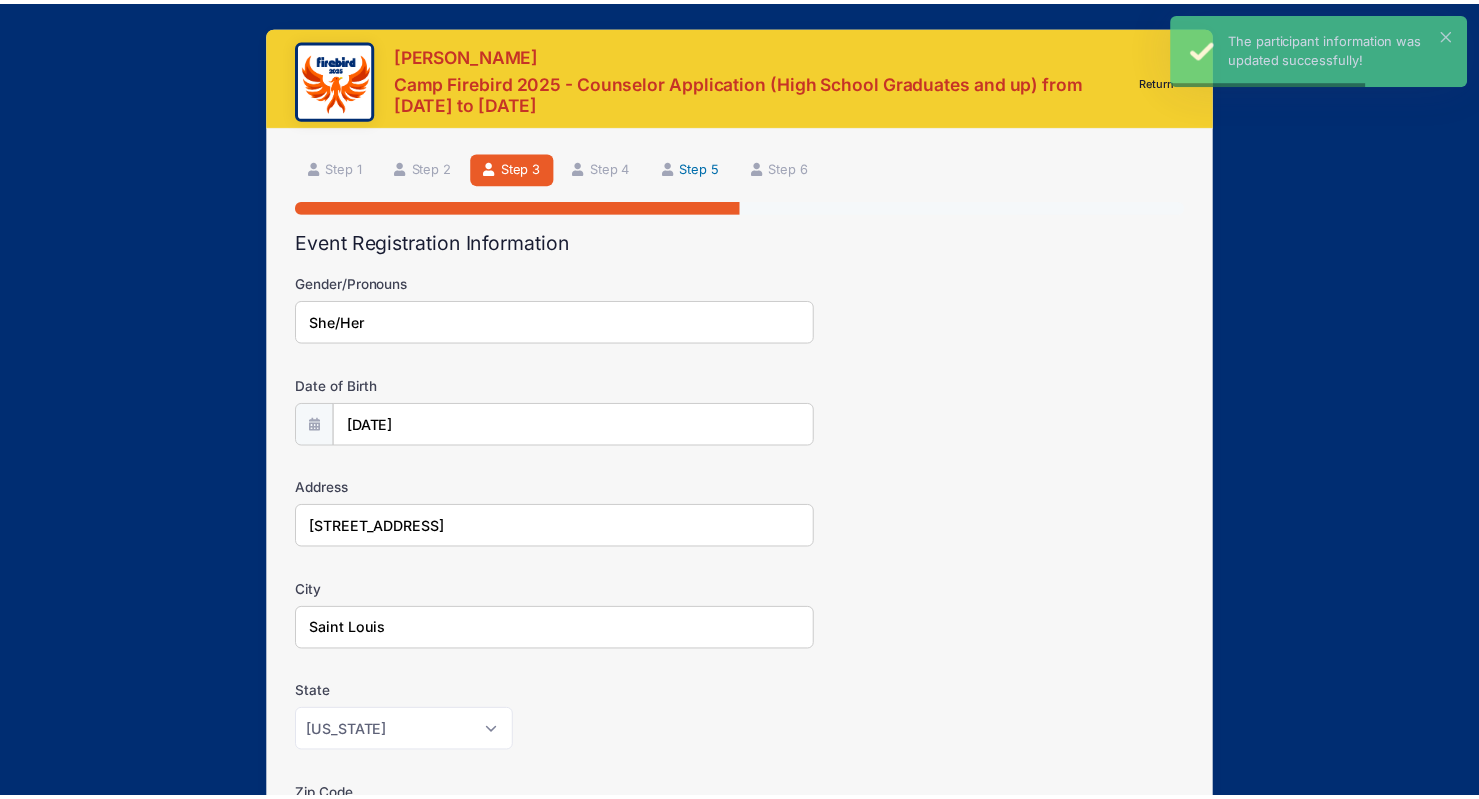 scroll, scrollTop: 0, scrollLeft: 0, axis: both 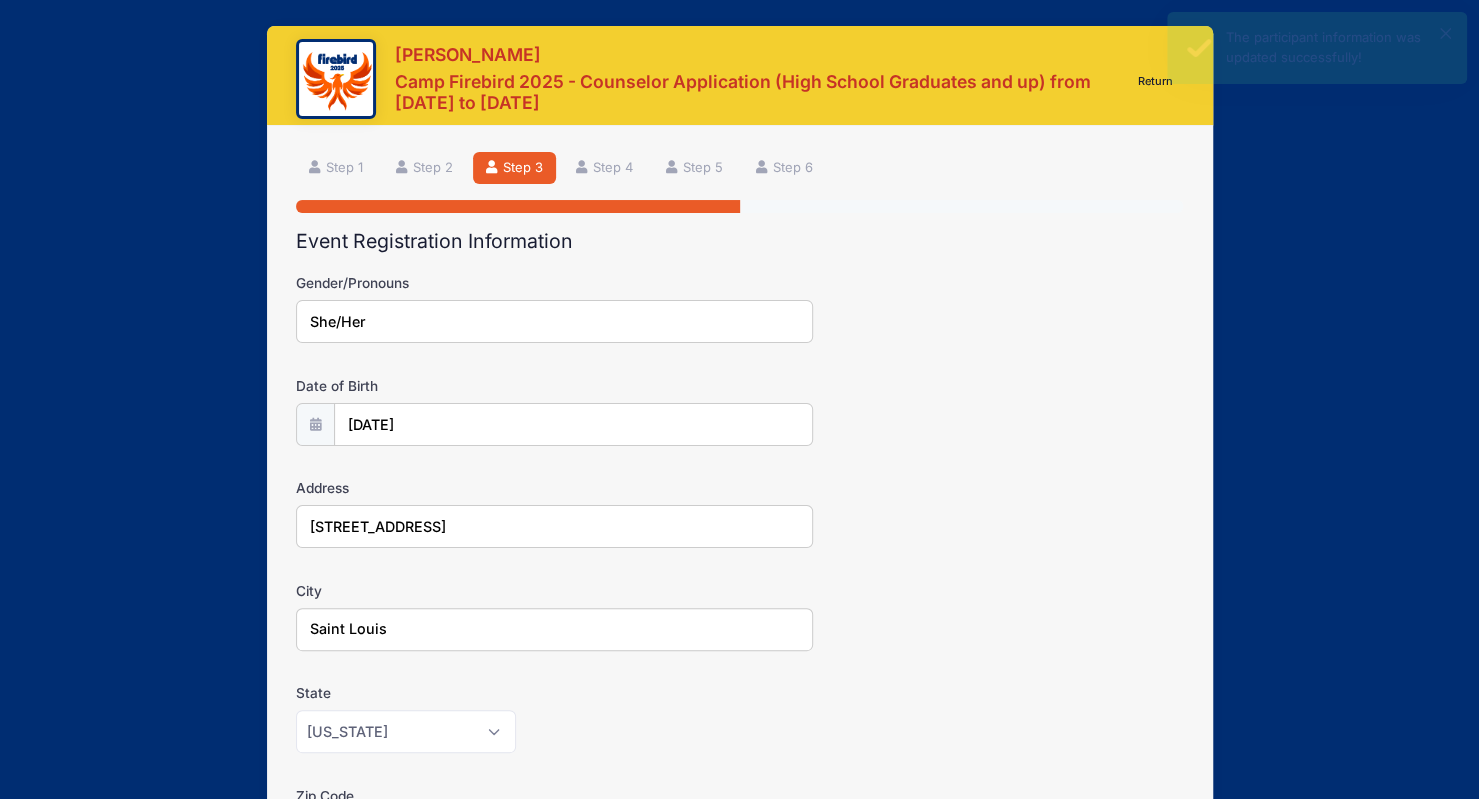 click on "Step  3 /7
Return
Step 1
Step 2
Step 3
Step 4
Step 5
Step 6
Participant Information
Counselor's First Name
Keerthi
Counselor's Last Name
Vaddepalli
Contact Email
NN" at bounding box center [740, 656] 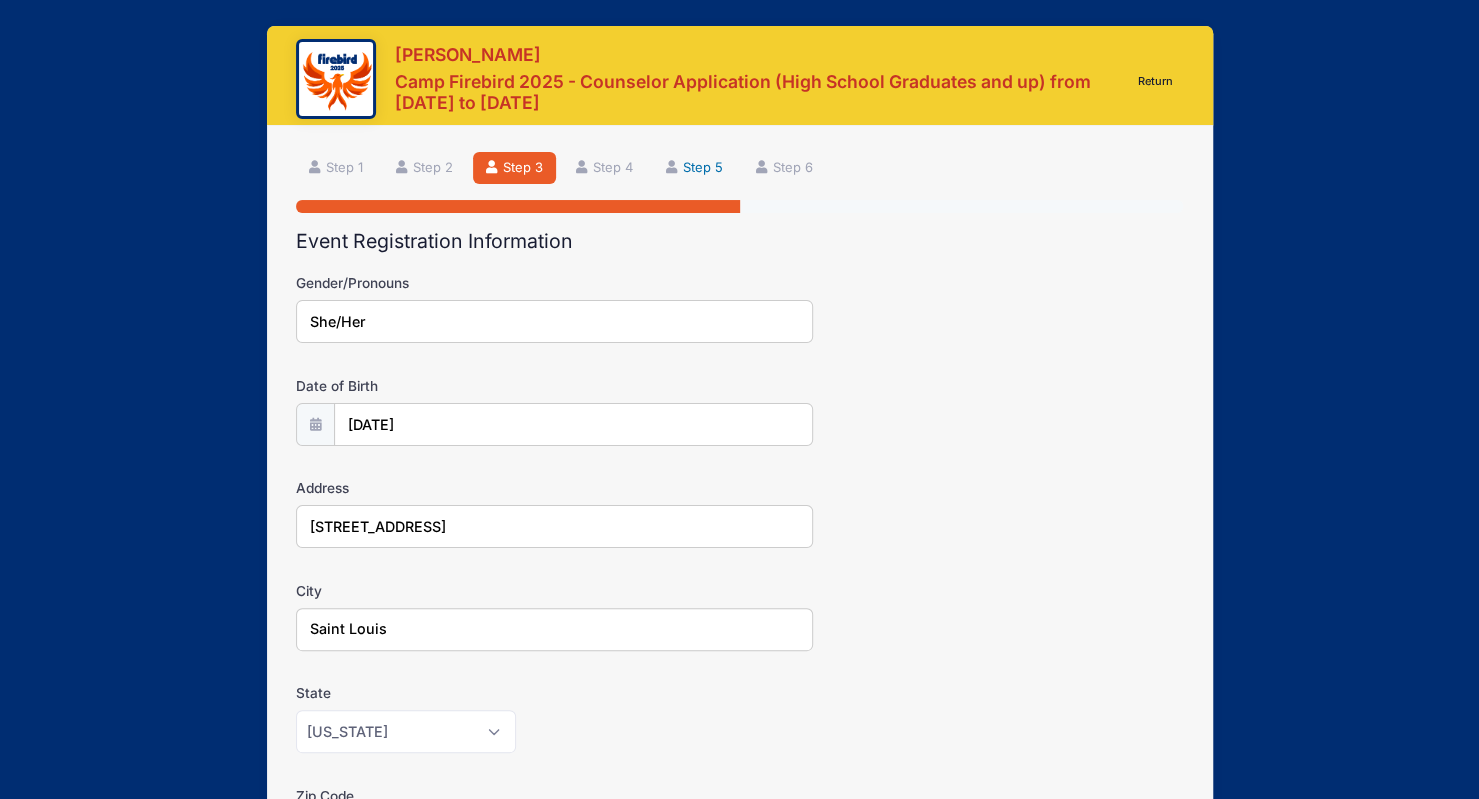 click on "Step 5" at bounding box center [695, 168] 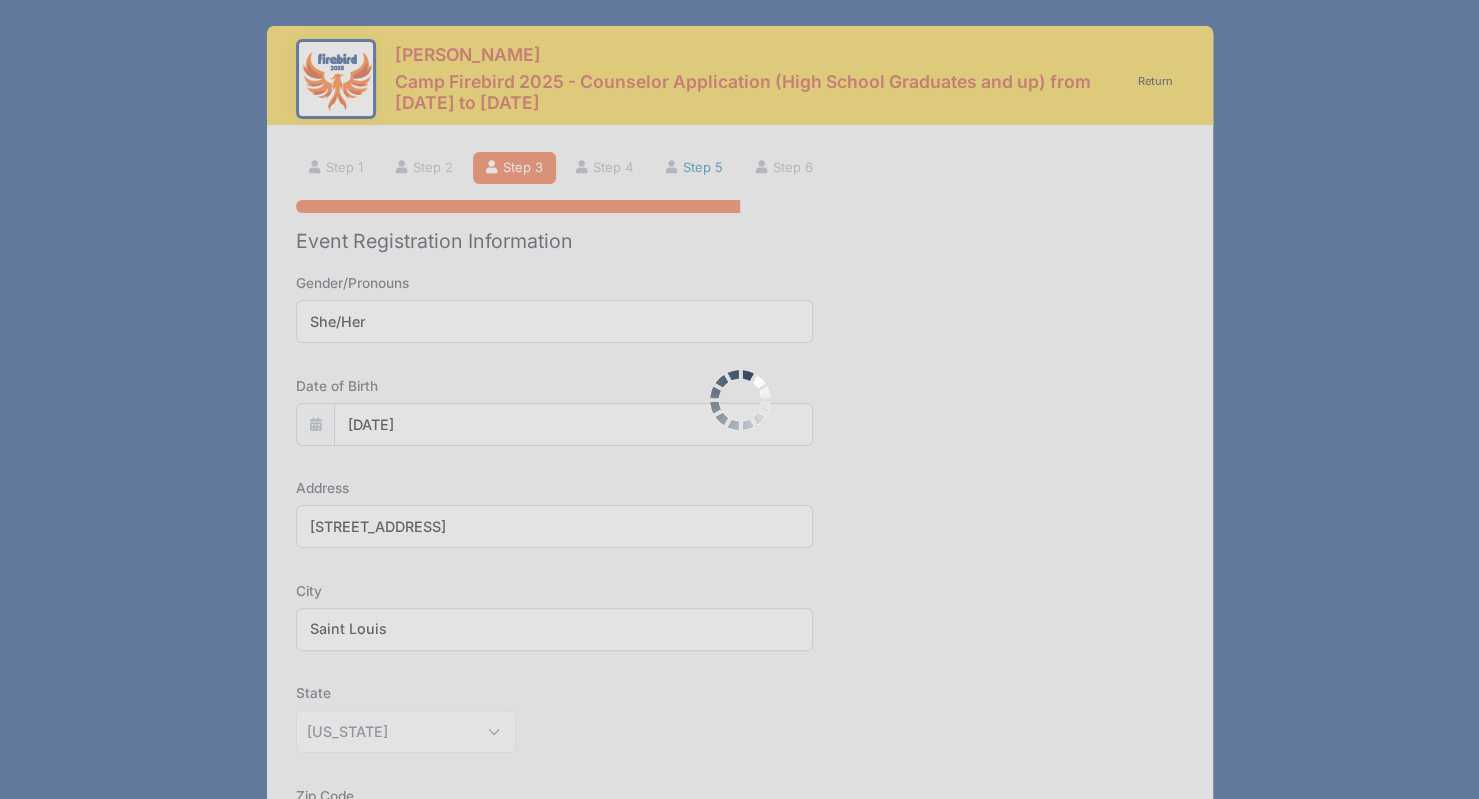 scroll, scrollTop: 0, scrollLeft: 0, axis: both 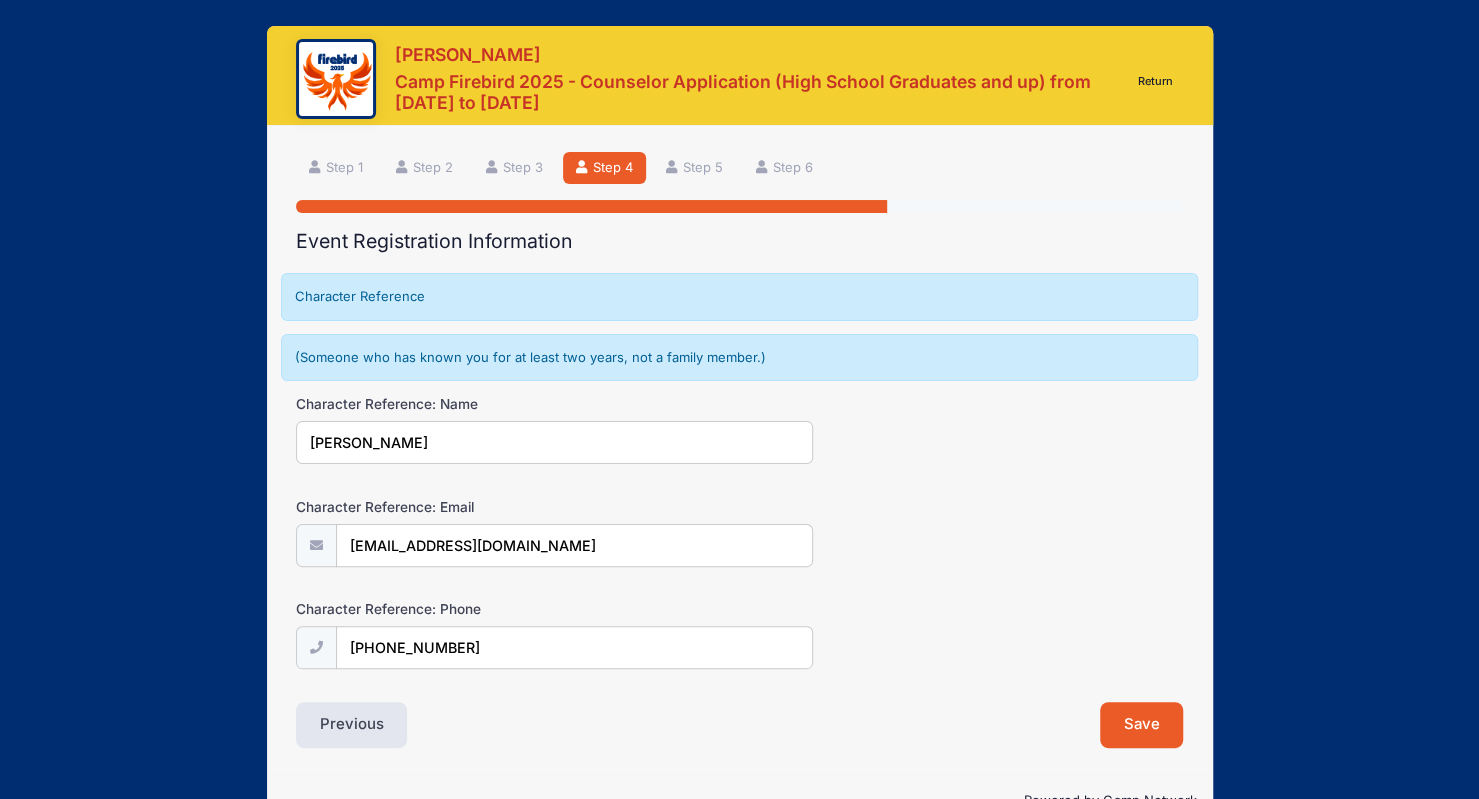 click on "Step  4 /7
Return
Step 1
Step 2
Step 3
Step 4
Step 5
Step 6
Participant Information
Counselor's First Name
Keerthi
Counselor's Last Name
Vaddepalli
Contact Email
NN" at bounding box center [740, 450] 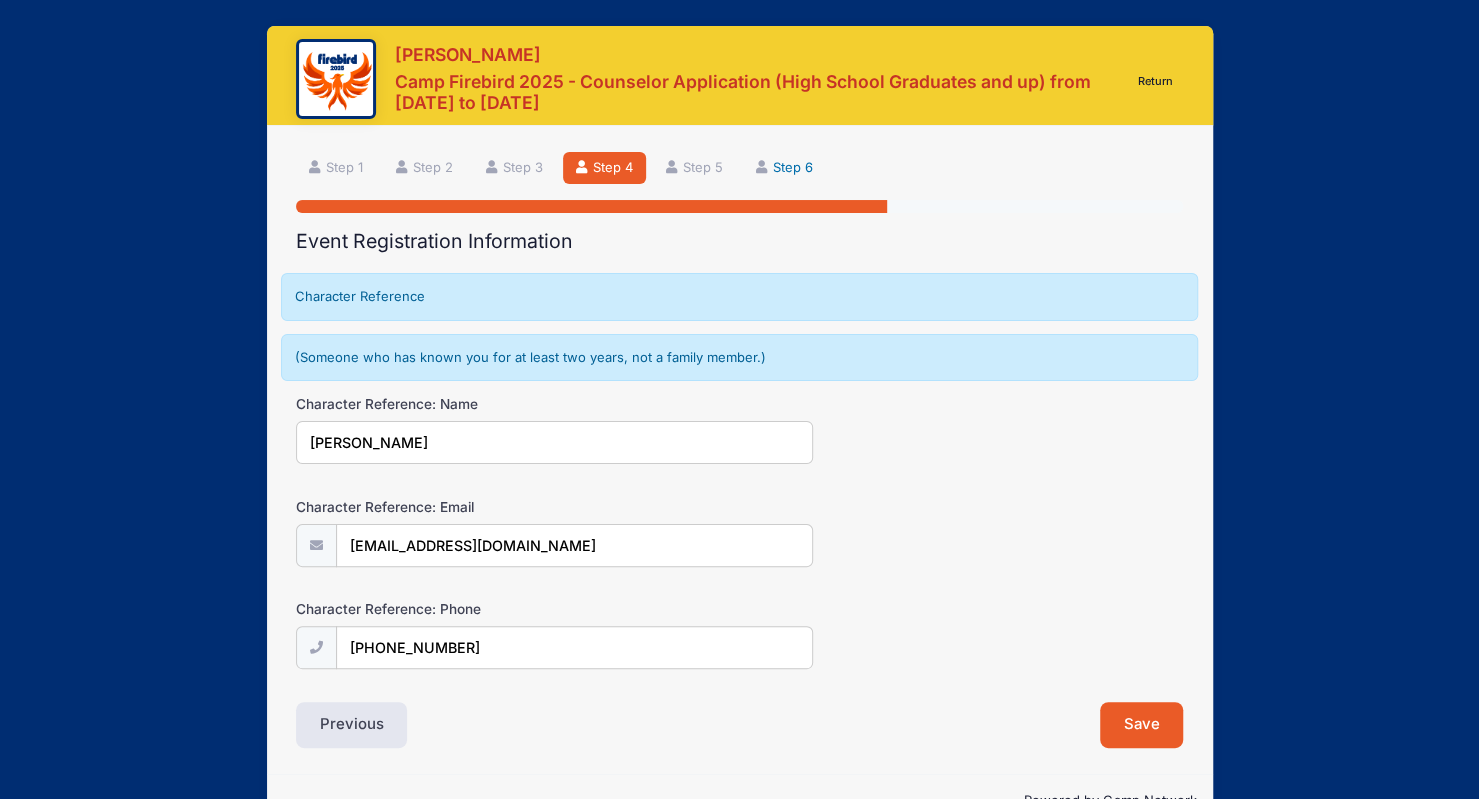 click on "Step 6" at bounding box center [785, 168] 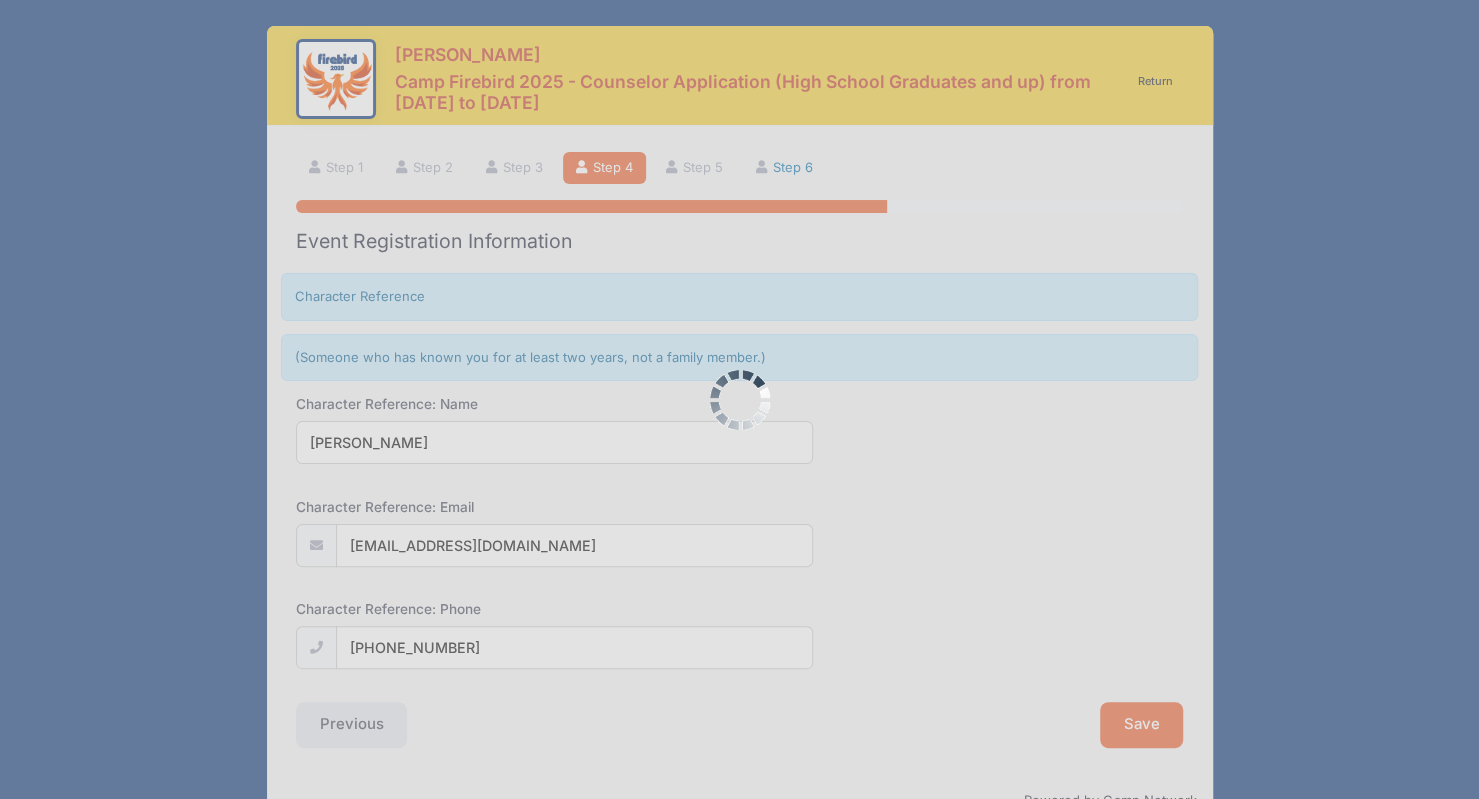 scroll, scrollTop: 0, scrollLeft: 0, axis: both 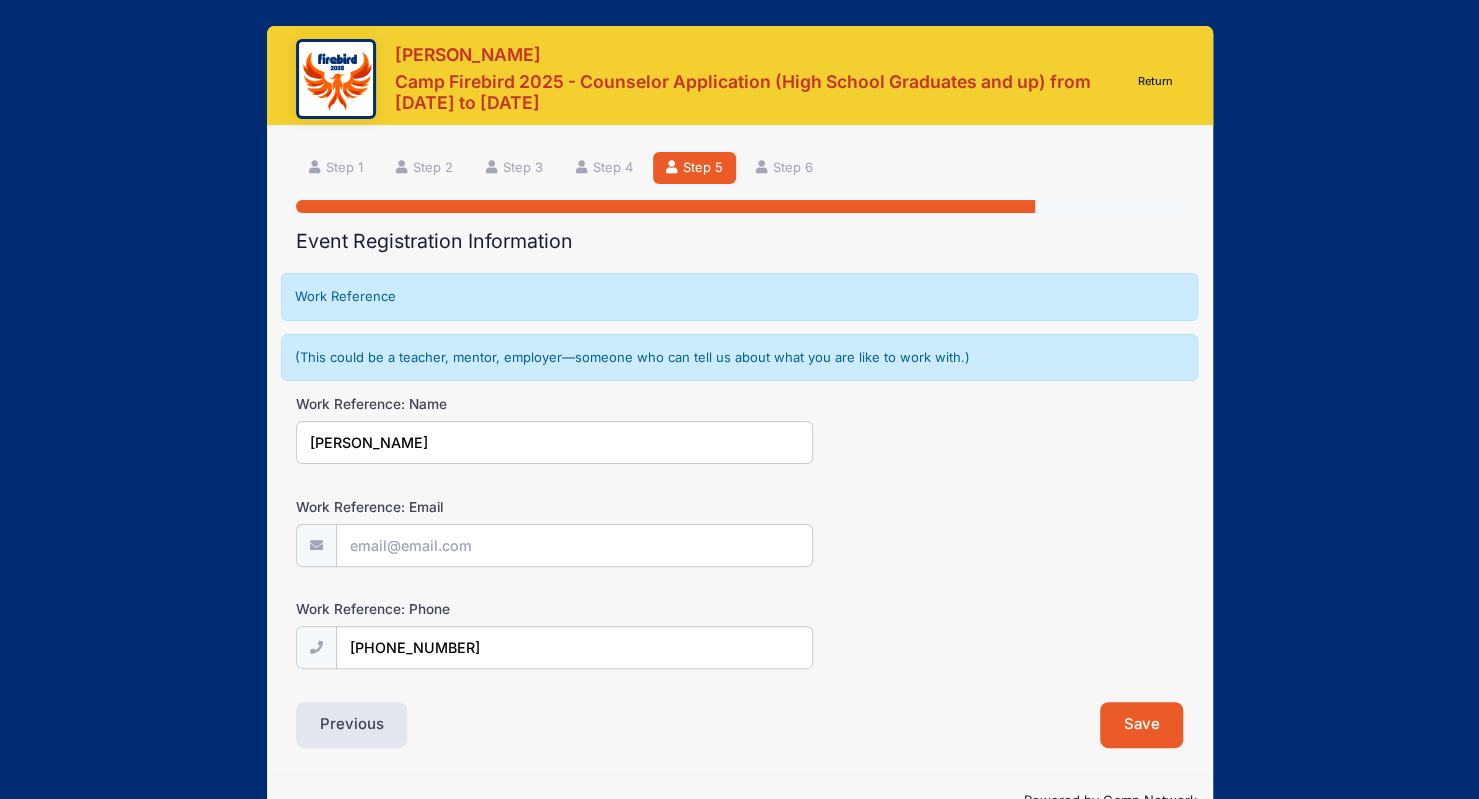 click on "Return" at bounding box center (1155, 82) 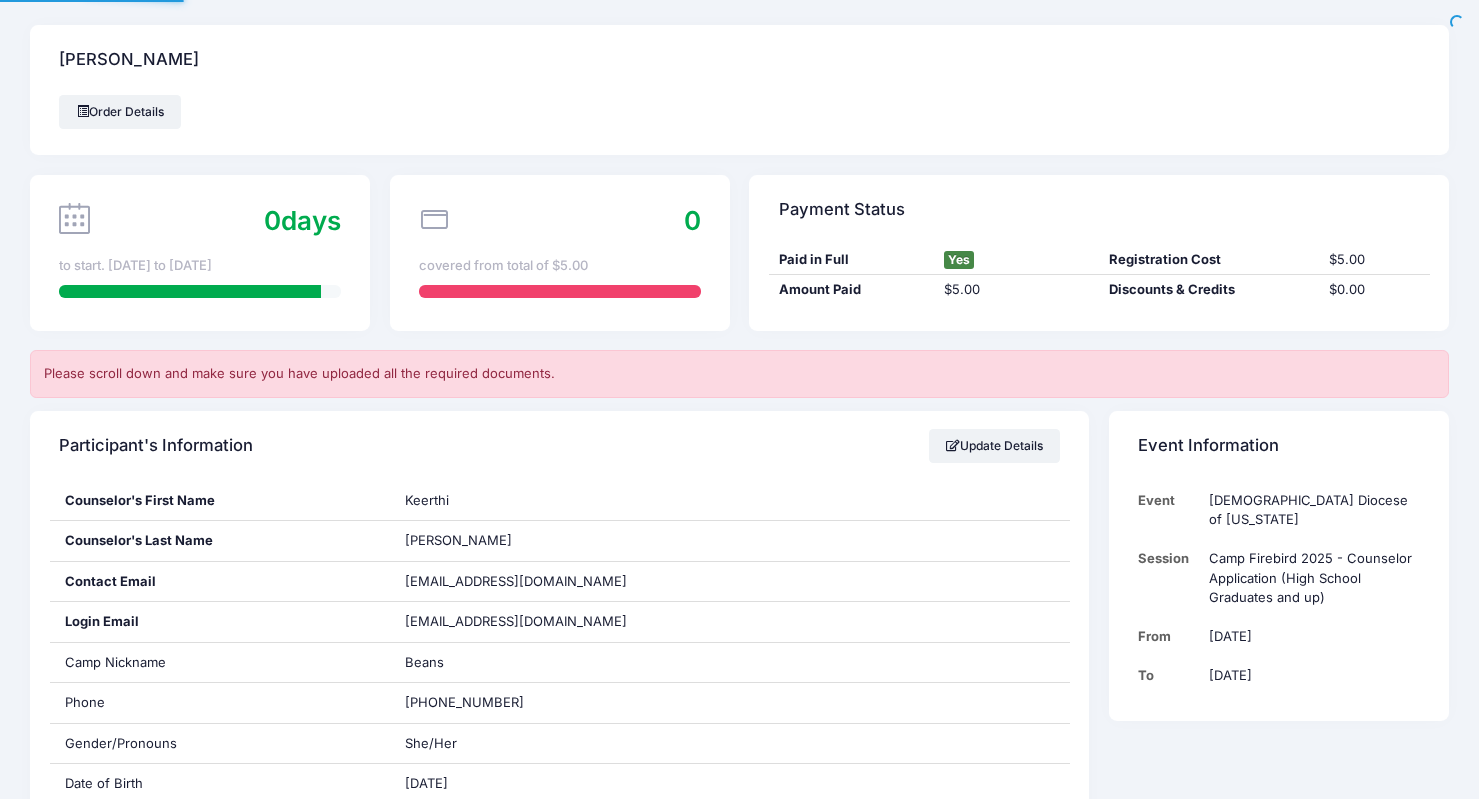 scroll, scrollTop: 0, scrollLeft: 0, axis: both 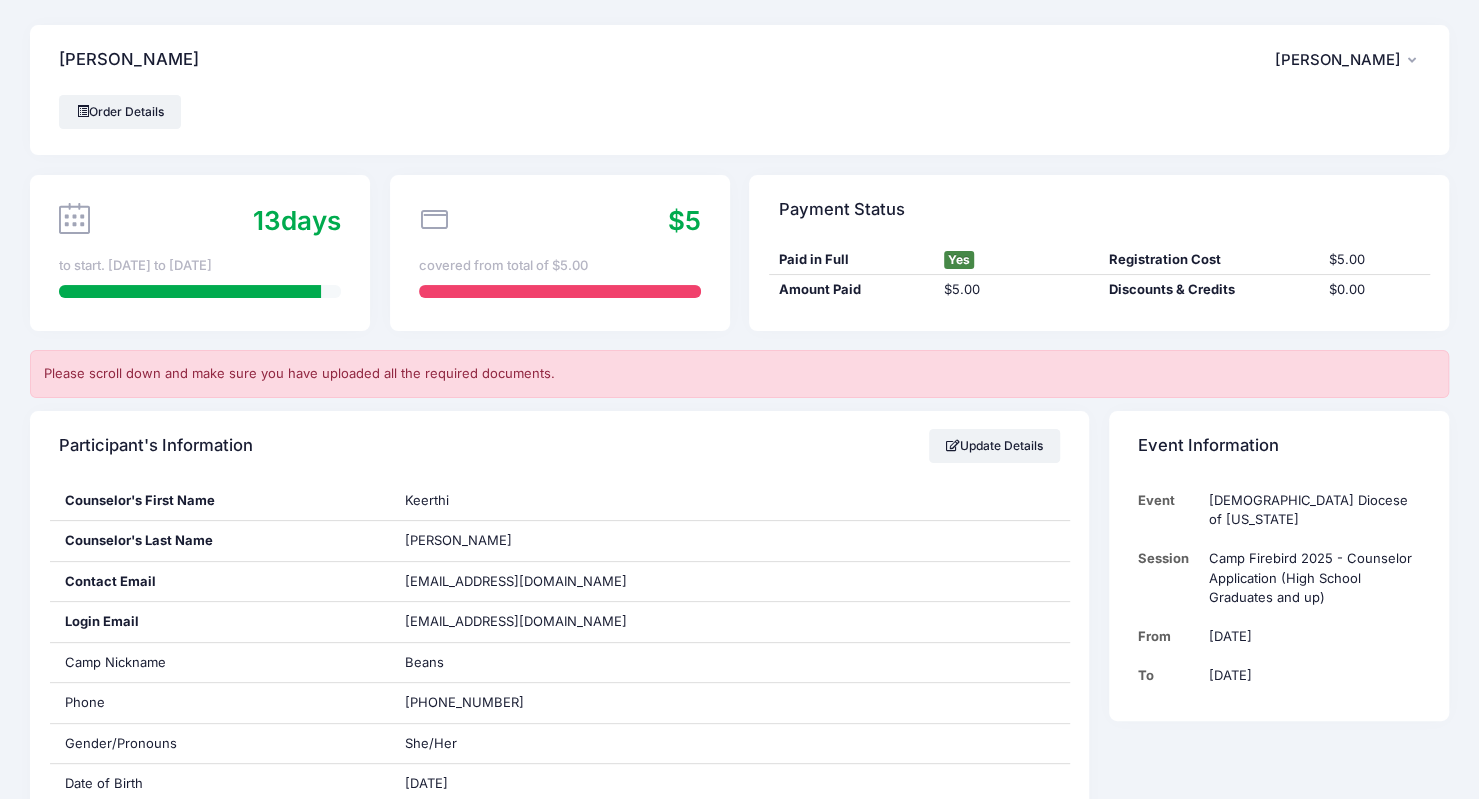 click on "13  days" at bounding box center [297, 220] 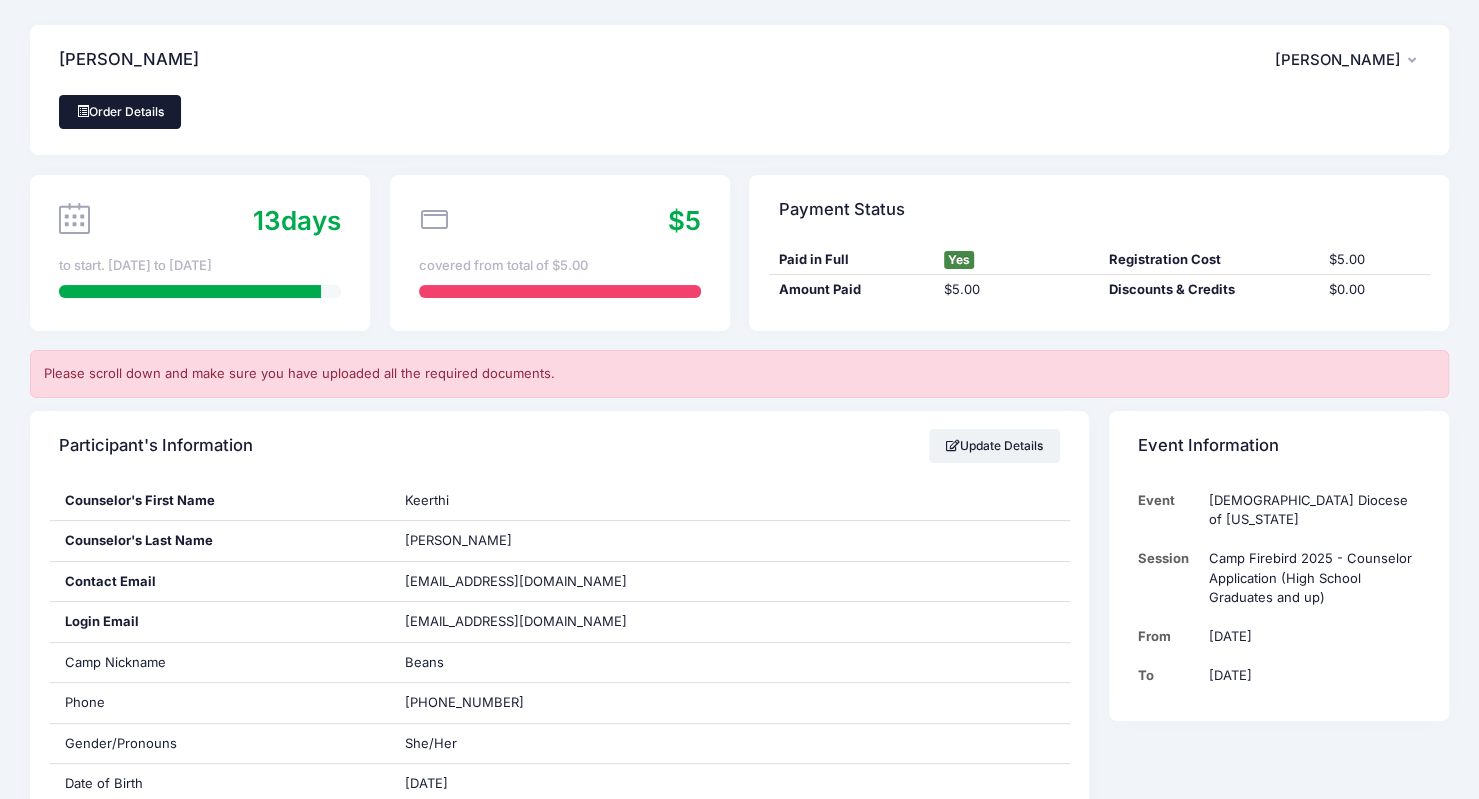 click on "Order Details" at bounding box center (120, 112) 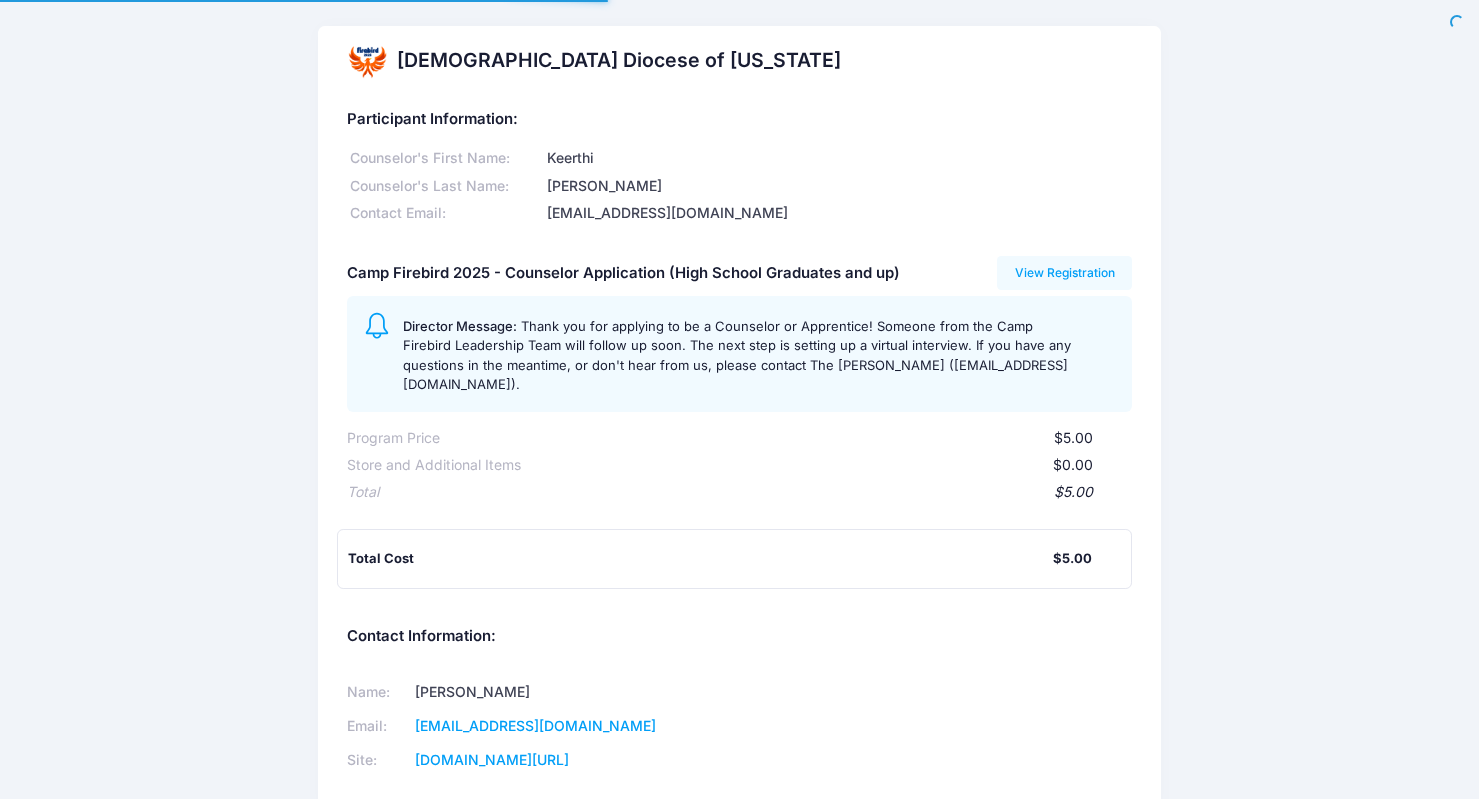 scroll, scrollTop: 0, scrollLeft: 0, axis: both 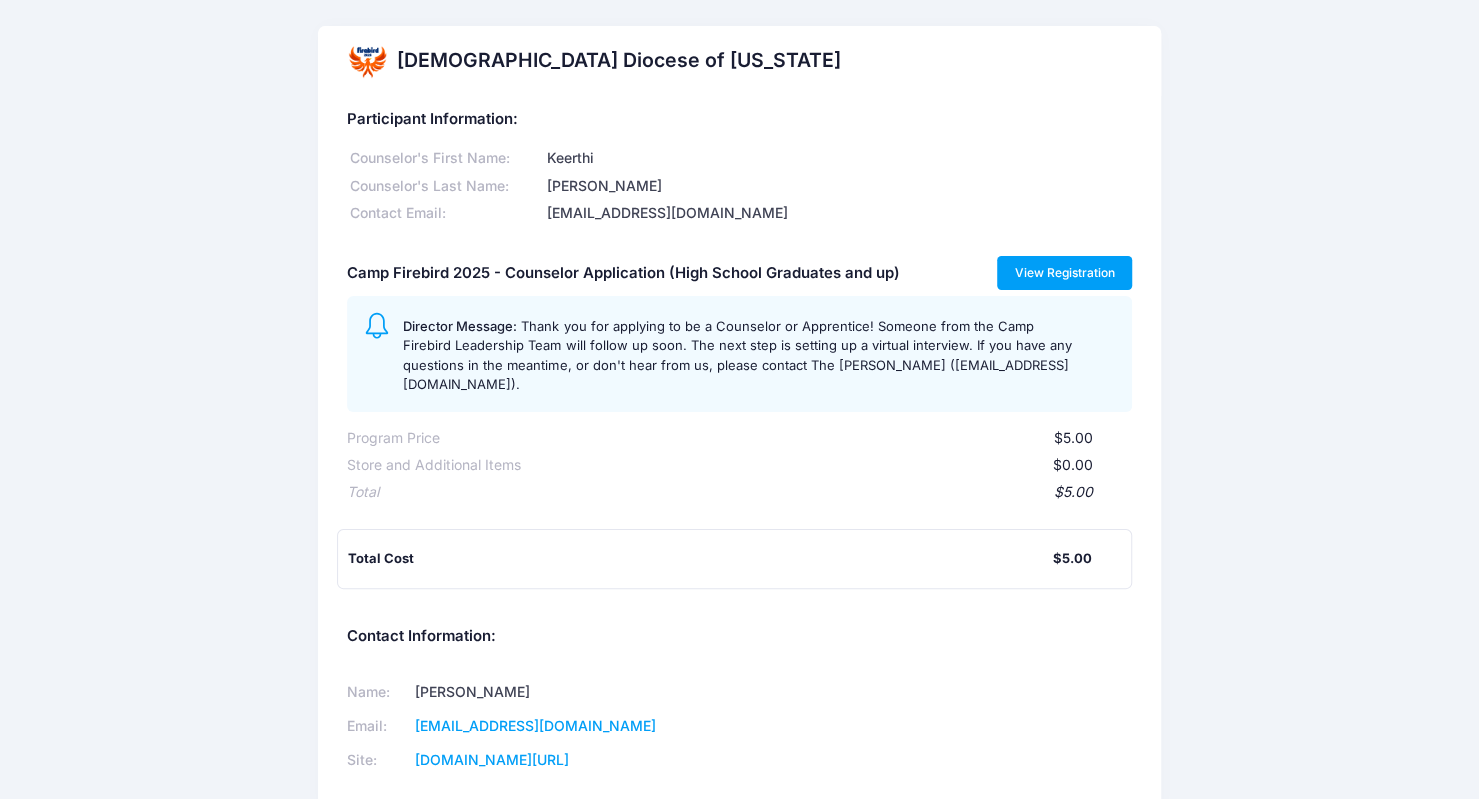 click on "View Registration" at bounding box center (1064, 273) 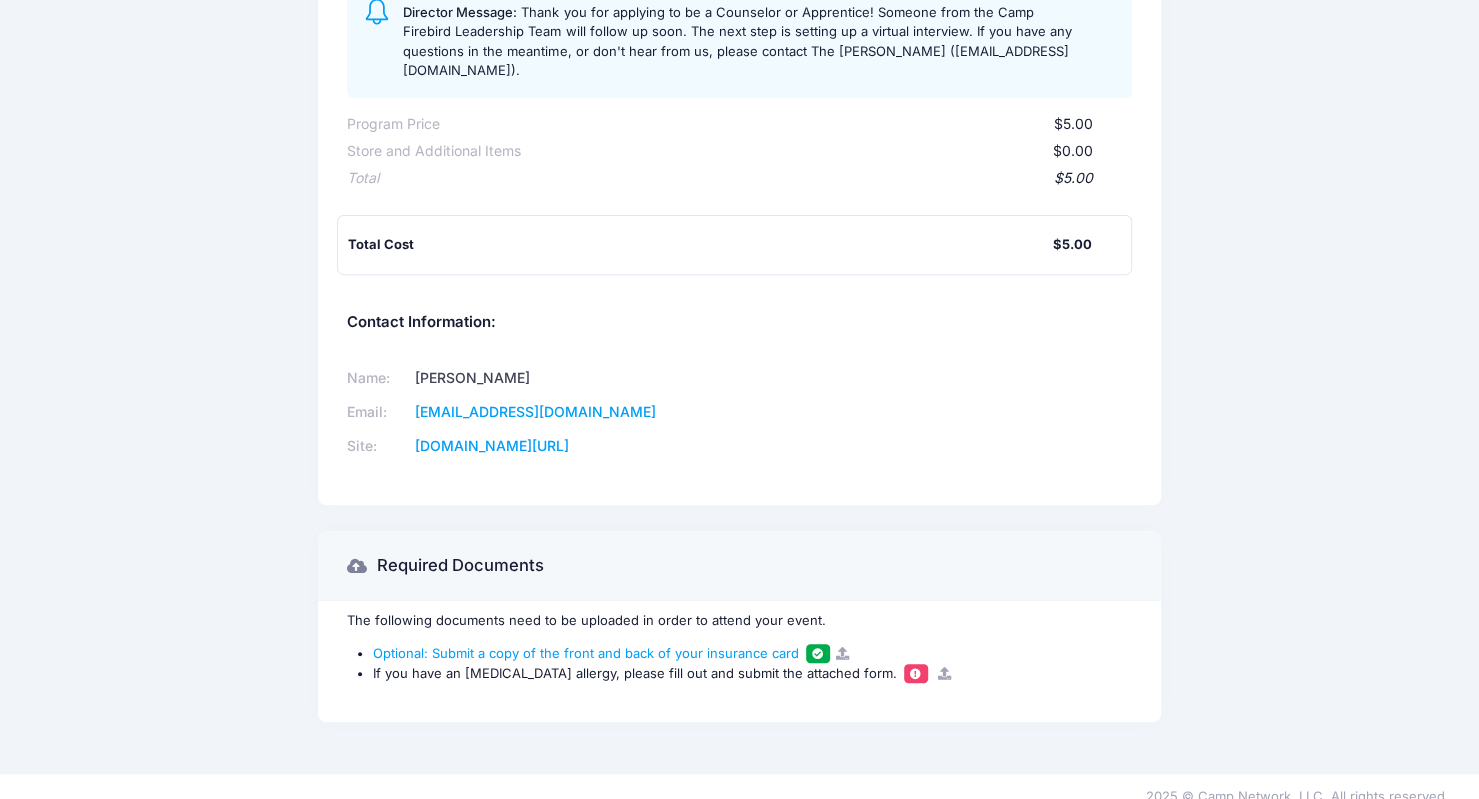scroll, scrollTop: 0, scrollLeft: 0, axis: both 